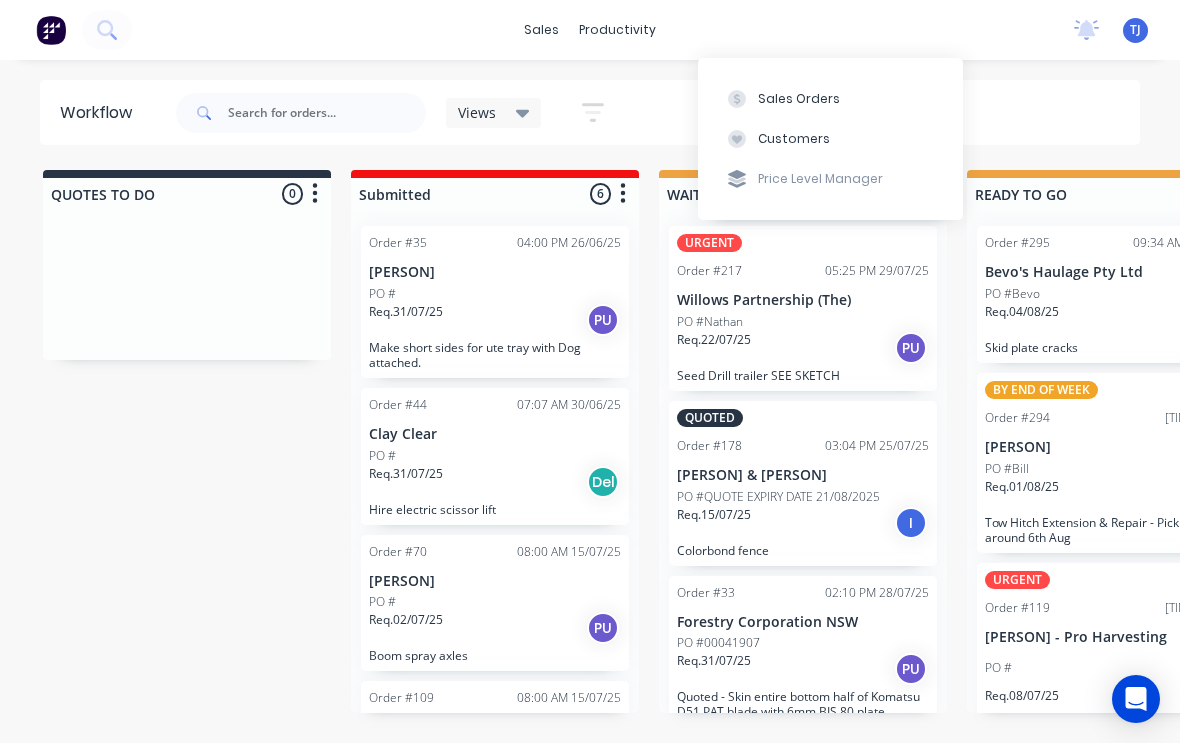 scroll, scrollTop: 3, scrollLeft: 179, axis: both 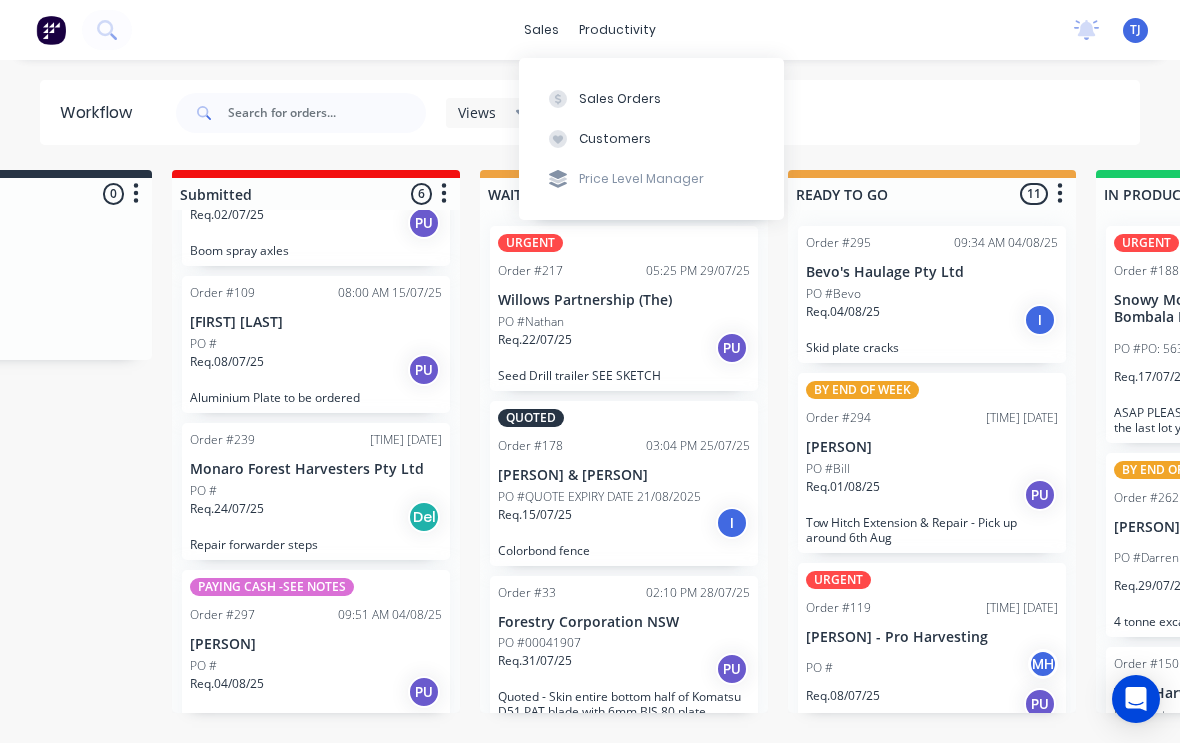 click on "Sales Orders" at bounding box center [620, 99] 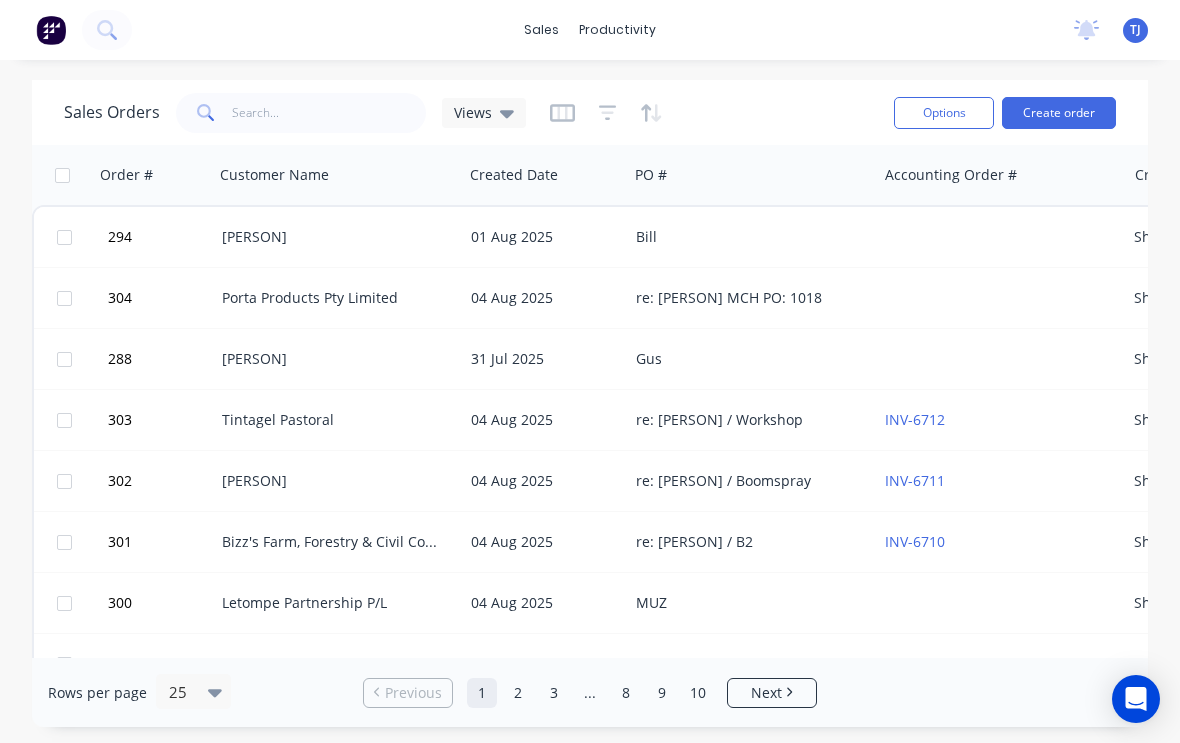click on "Create order" at bounding box center [1059, 113] 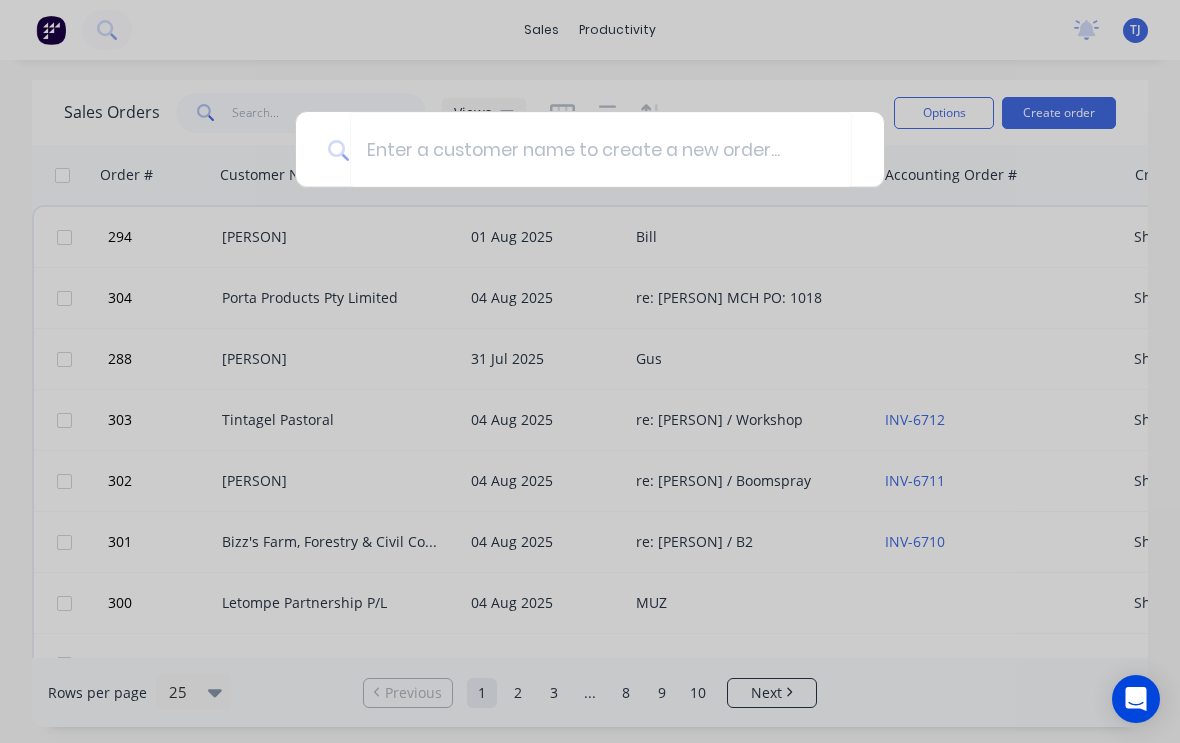 scroll, scrollTop: 2, scrollLeft: 0, axis: vertical 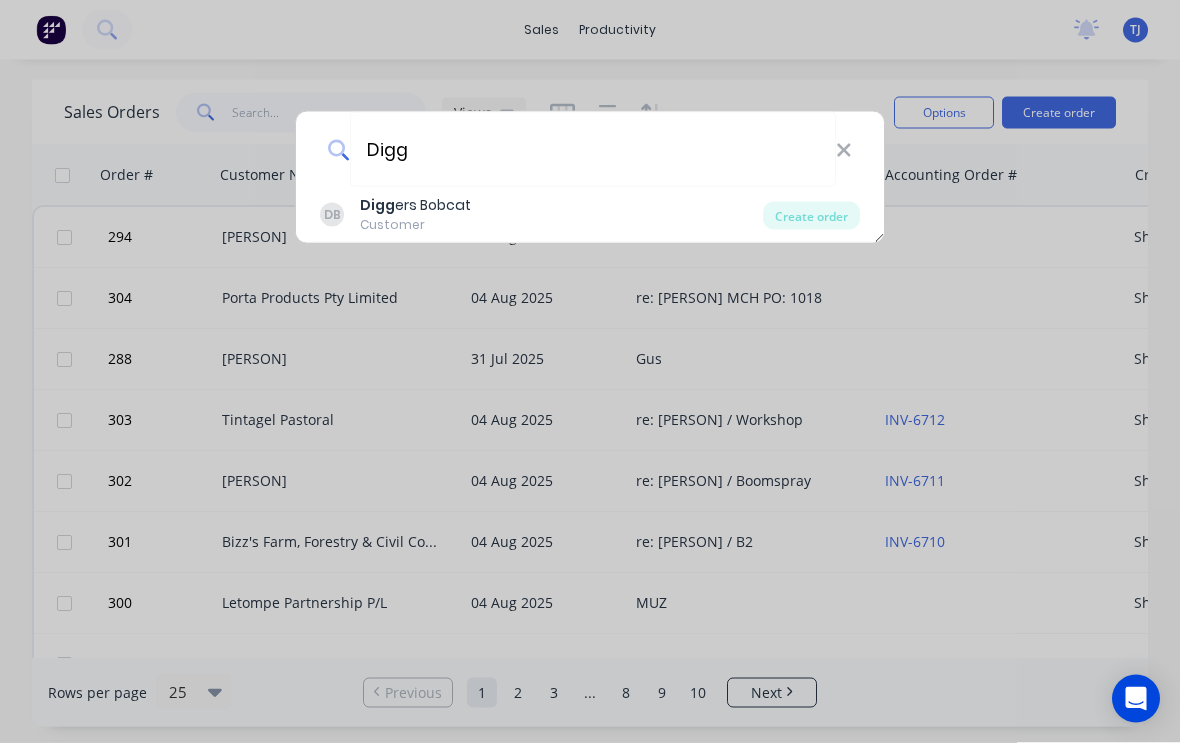 type on "Digg" 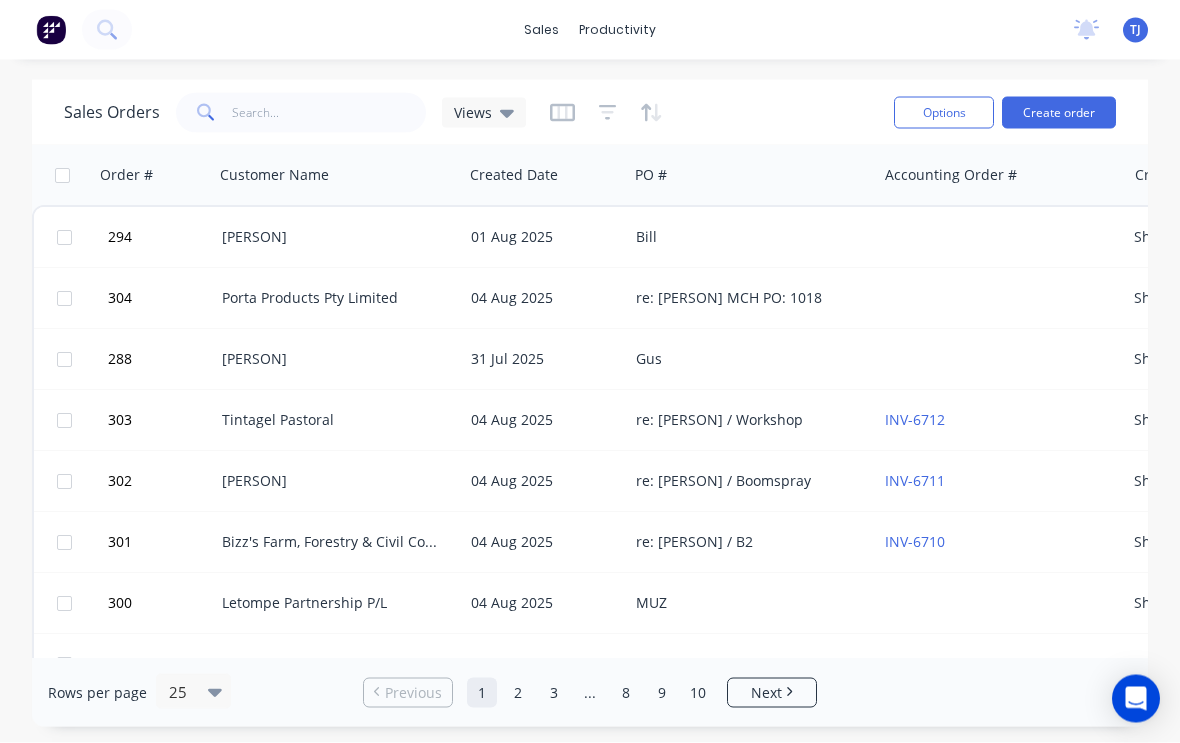 scroll, scrollTop: 3, scrollLeft: 0, axis: vertical 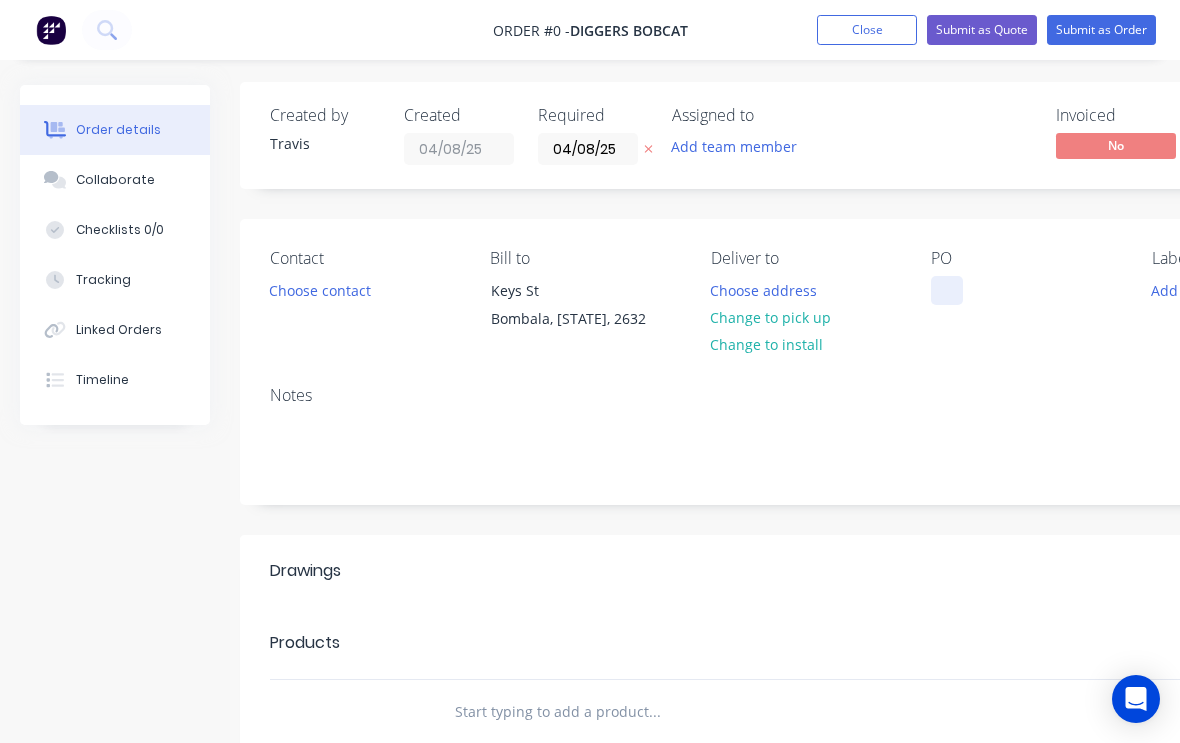 click at bounding box center [947, 290] 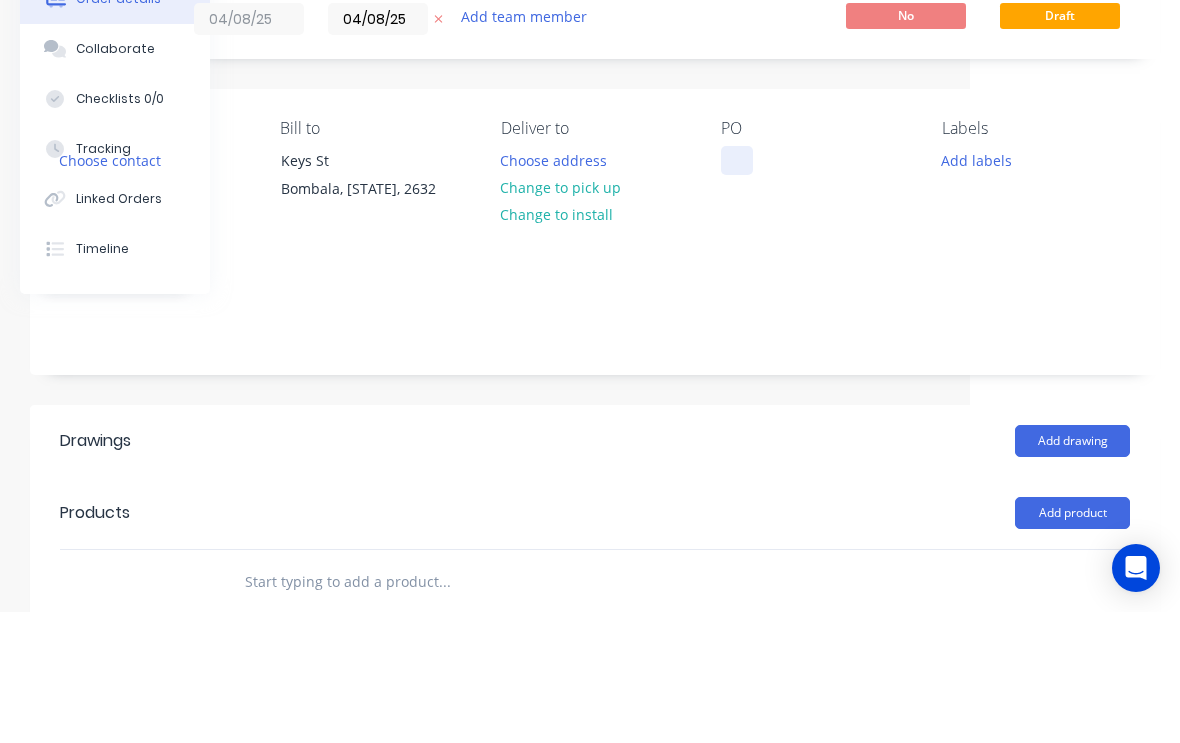 type 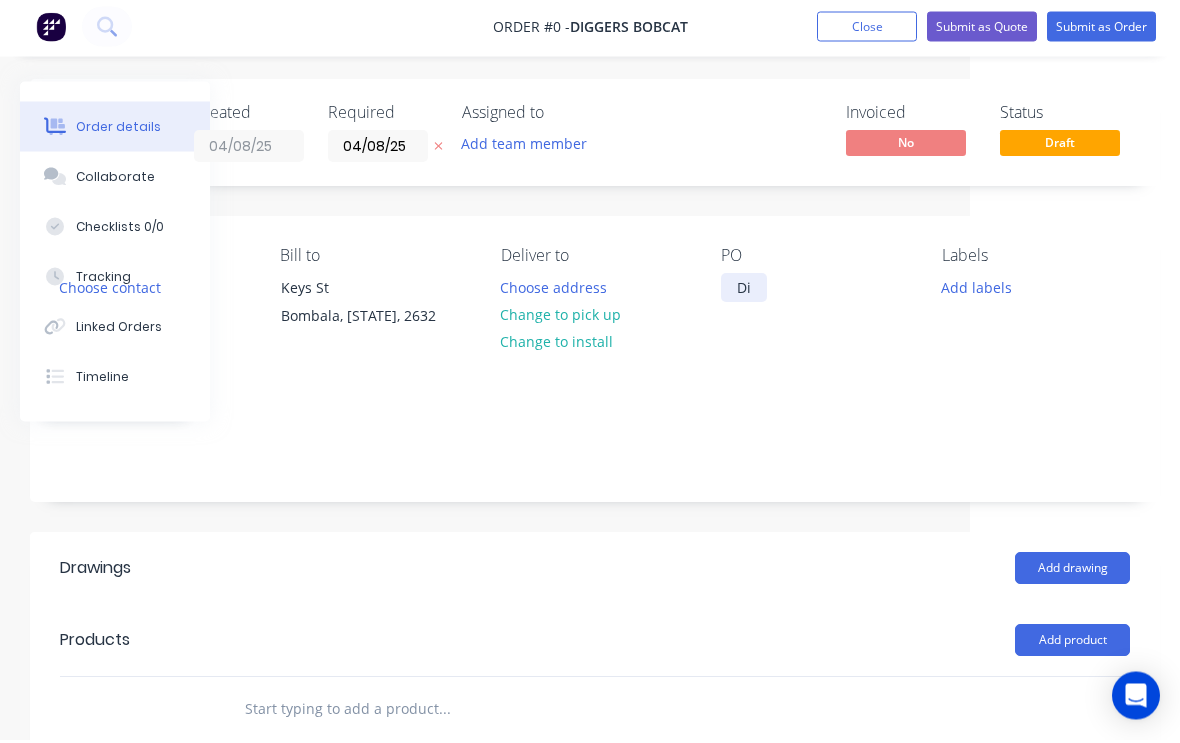 scroll, scrollTop: 0, scrollLeft: 210, axis: horizontal 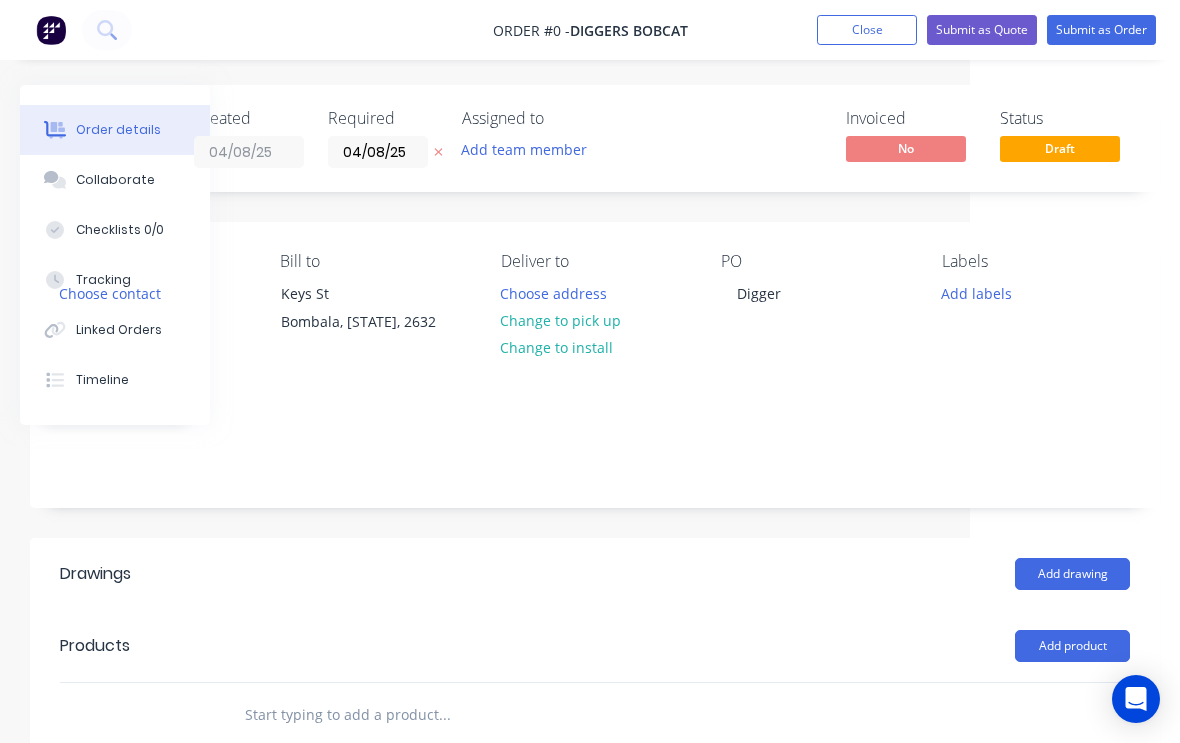 click on "Order details Collaborate Checklists 0/0 Tracking Linked Orders Timeline   Order details   Collaborate   Checklists   Tracking   Linked Orders   Timeline Created by [PERSON] Created [DATE] Required [DATE] Assigned to Add team member Invoiced No Status Draft Contact Choose contact Bill to Keys St  Bombala, New South Wales, 2632 Deliver to Choose address Change to pick up Change to install PO Digger Labels Add labels Notes Drawings Add drawing   Products Add product     Labour $0.00 Sub total $0.00 Margin $0.00  ( 0 %) Tax $0.00 Total $0.00" at bounding box center (485, 595) 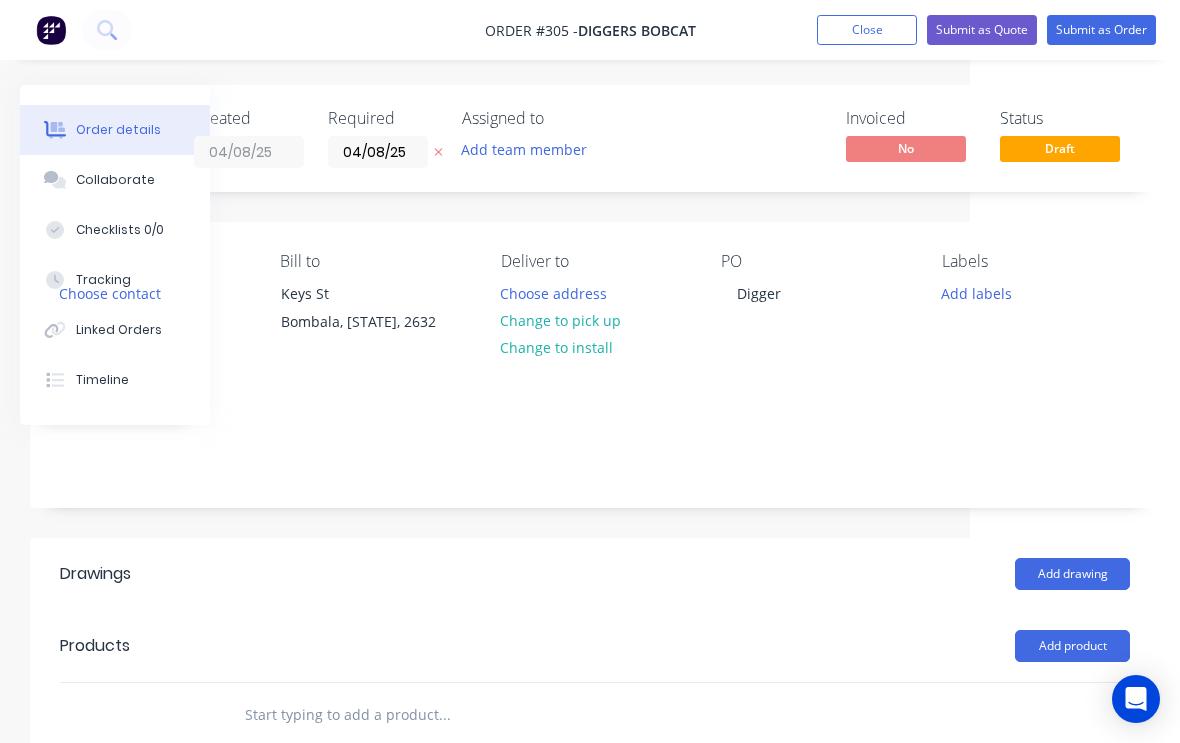 click on "Add labels" at bounding box center (976, 292) 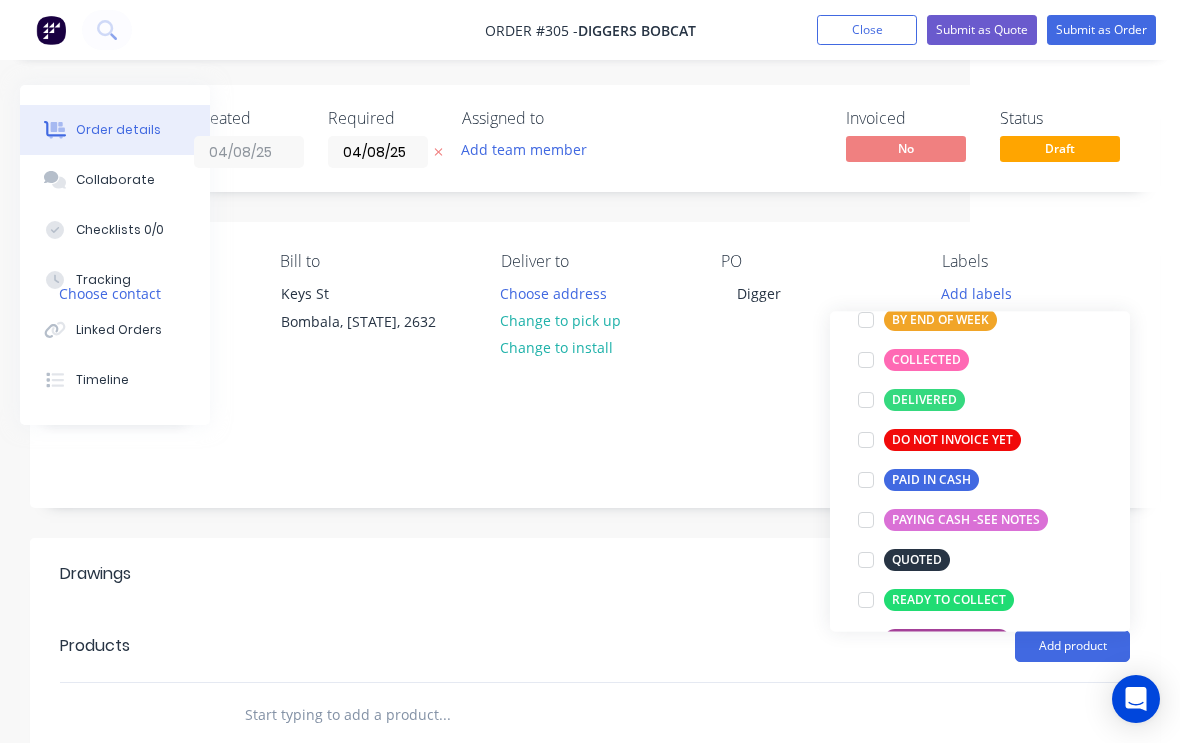 scroll, scrollTop: 164, scrollLeft: 0, axis: vertical 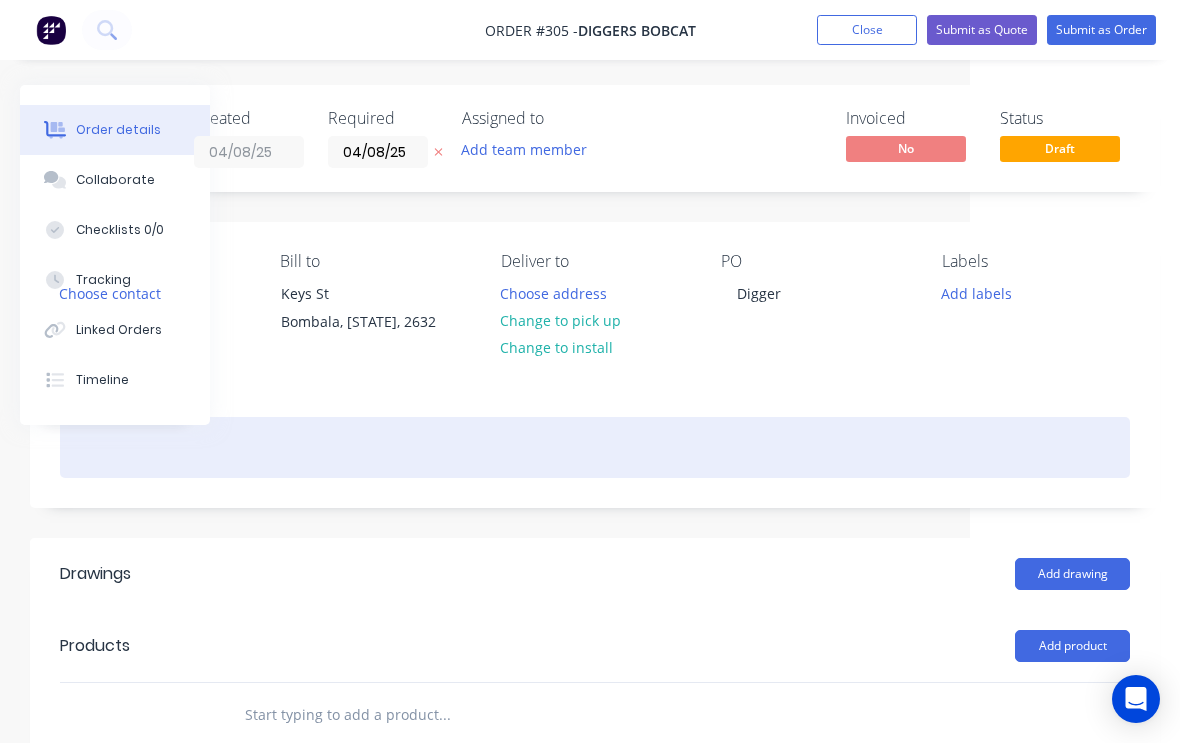 click at bounding box center [595, 447] 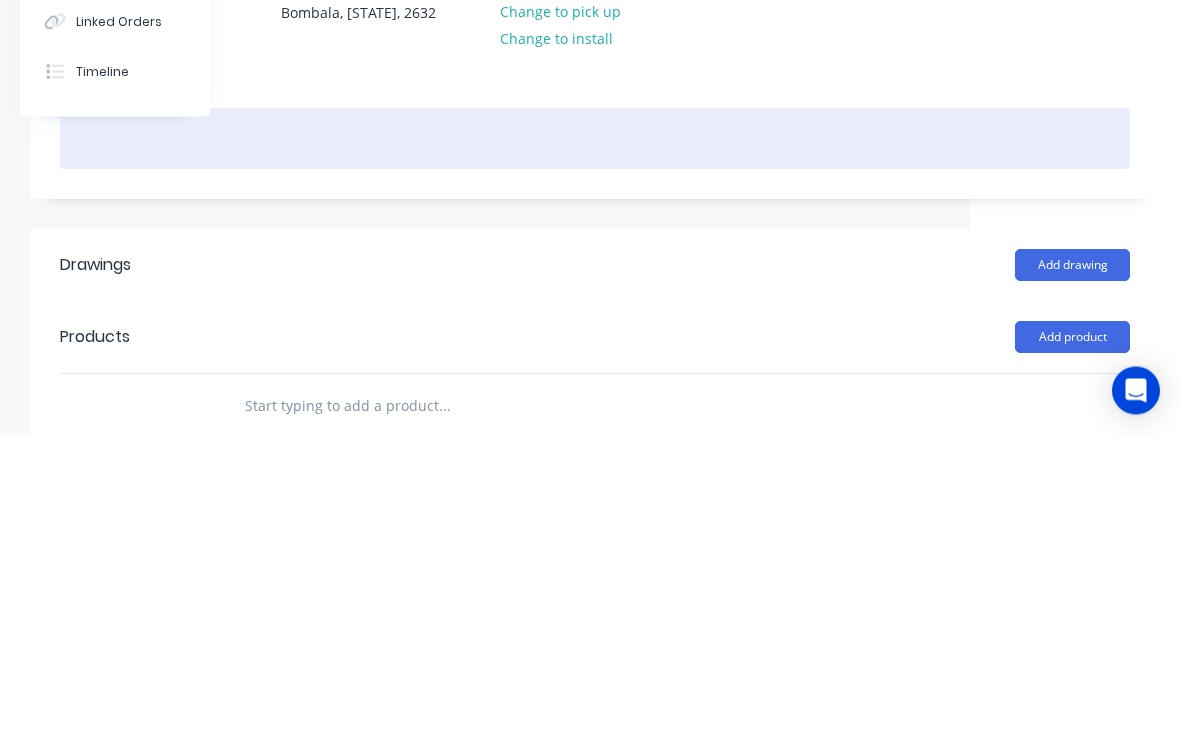 type 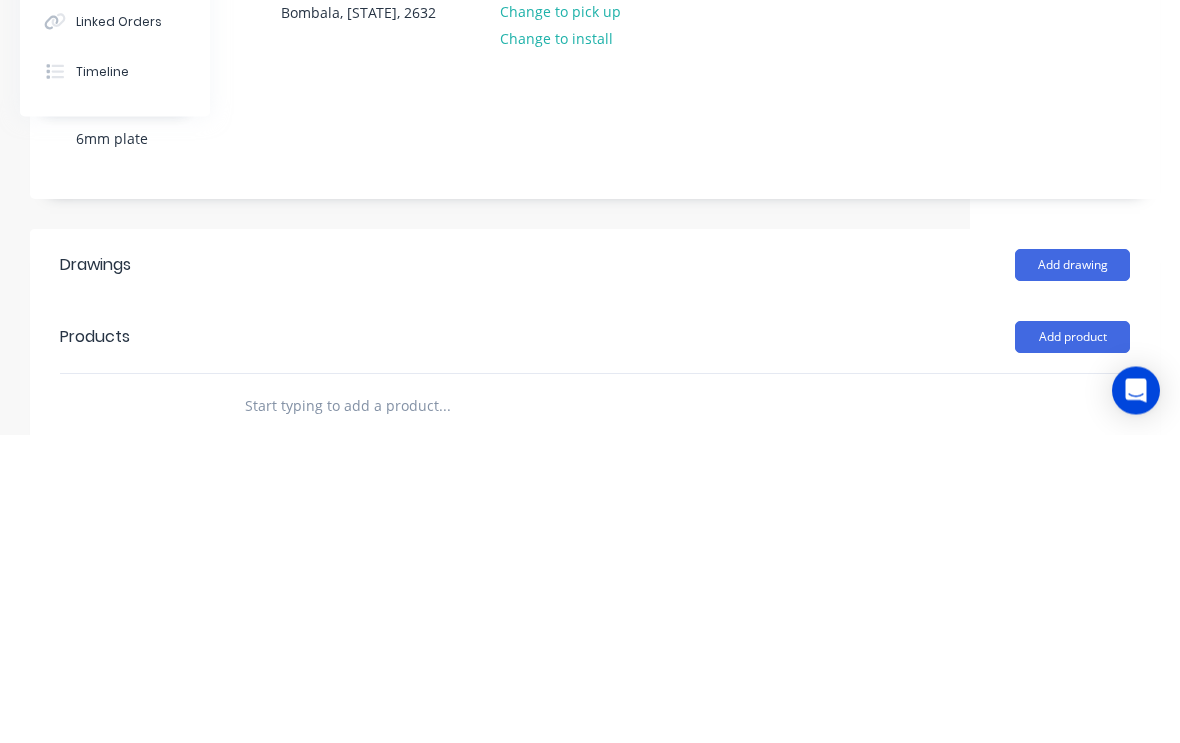 scroll, scrollTop: 309, scrollLeft: 210, axis: both 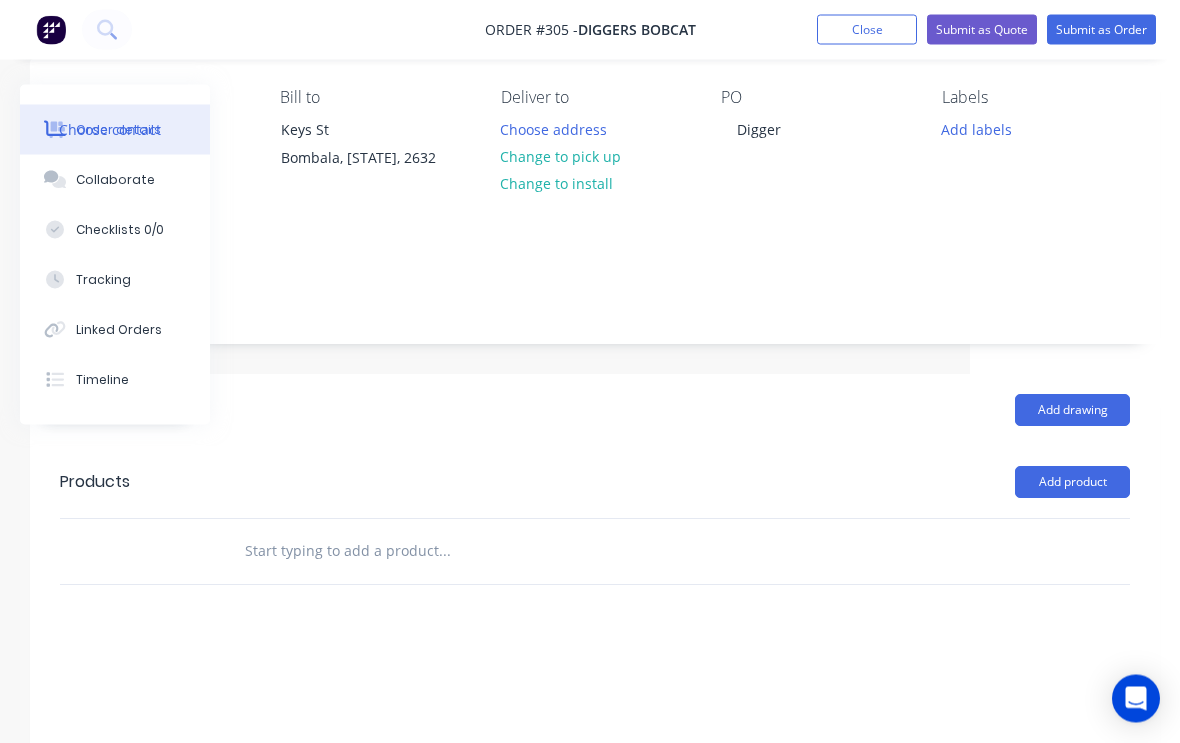 click at bounding box center (444, 552) 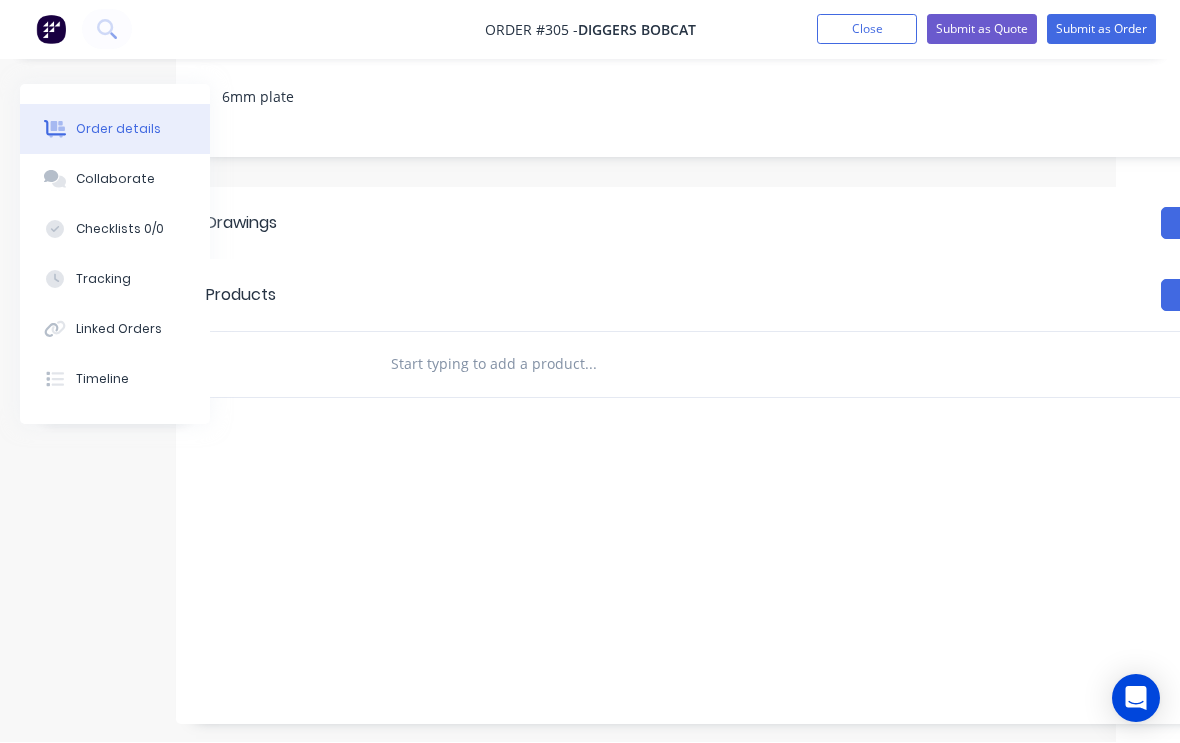 scroll, scrollTop: 350, scrollLeft: 210, axis: both 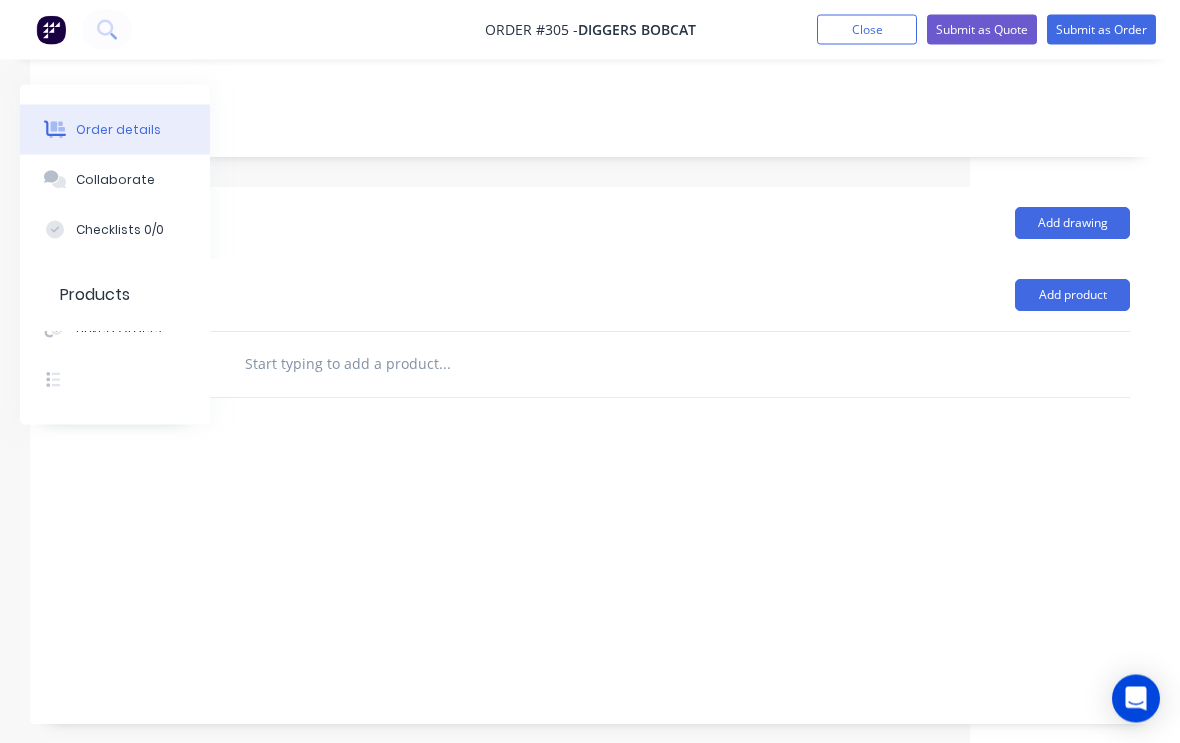 click on "Add product" at bounding box center [1072, 296] 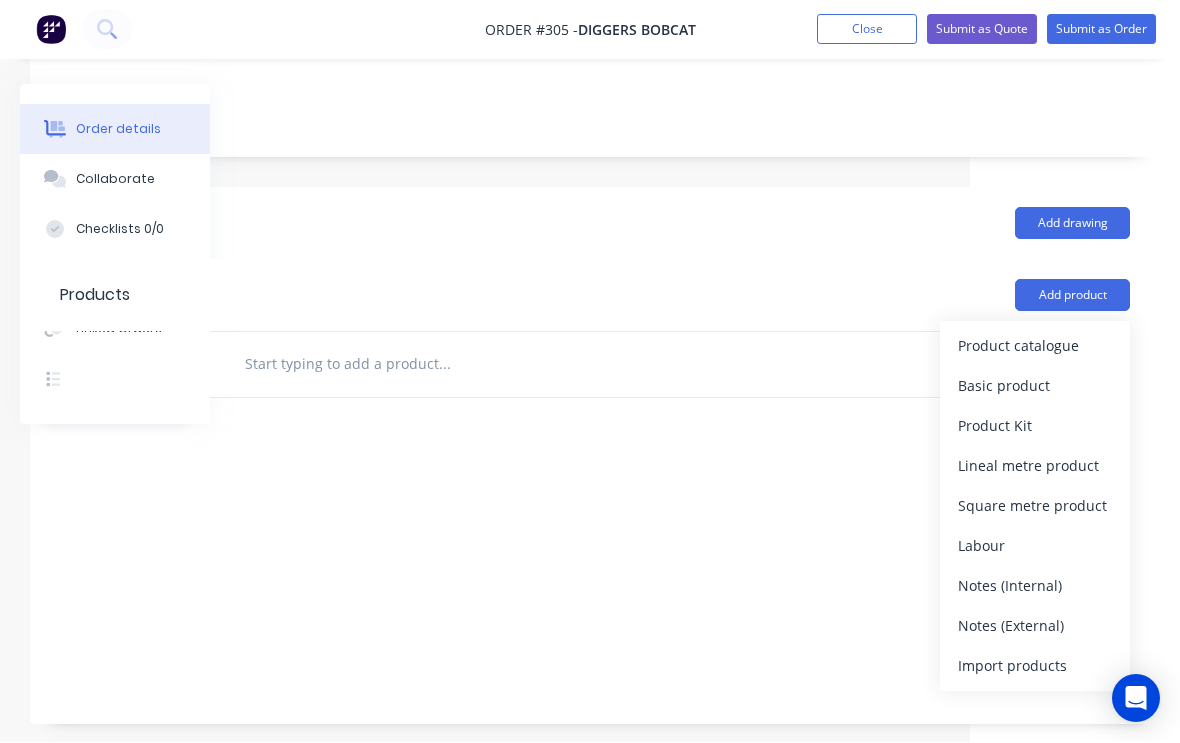 click on "Product catalogue" at bounding box center (1035, 346) 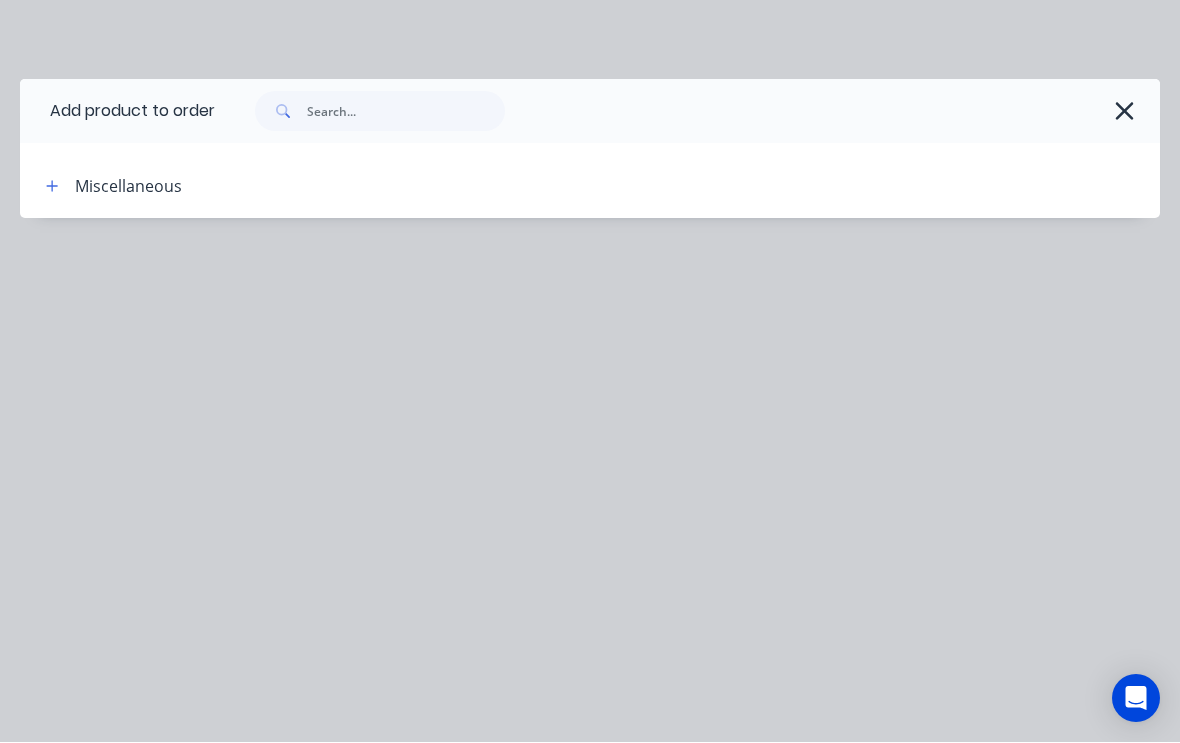 scroll, scrollTop: 351, scrollLeft: 210, axis: both 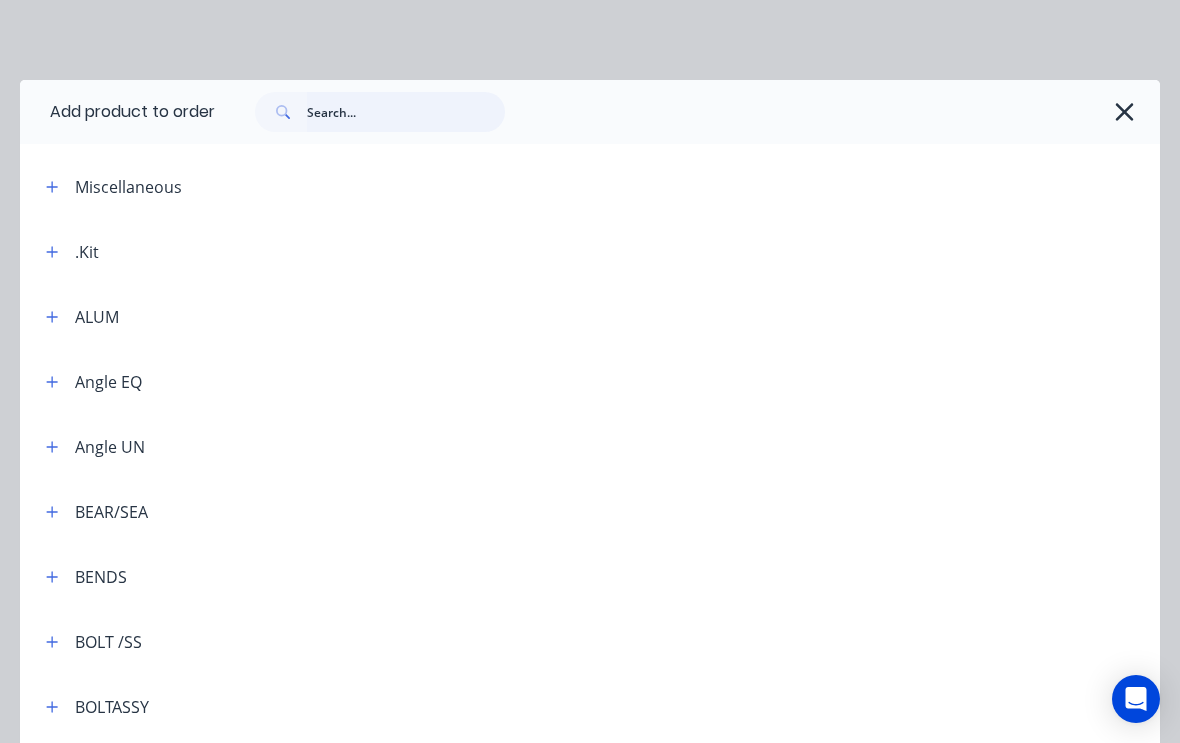 click at bounding box center (406, 112) 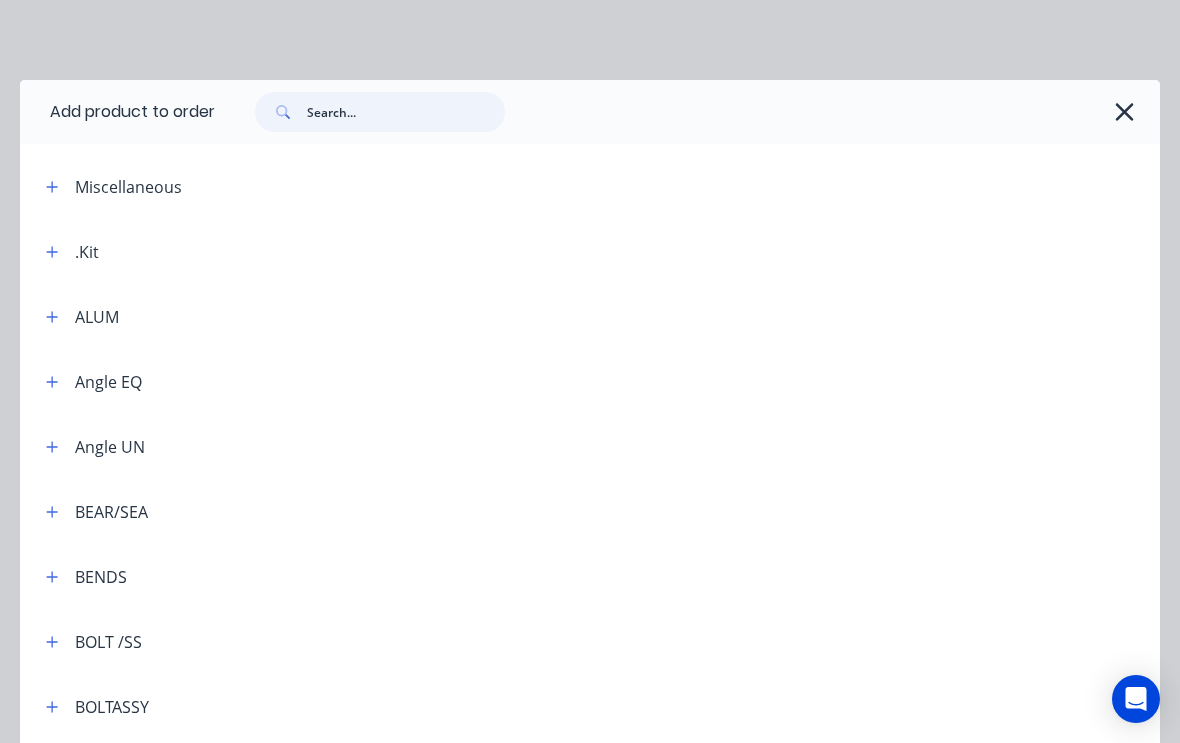 scroll, scrollTop: 350, scrollLeft: 210, axis: both 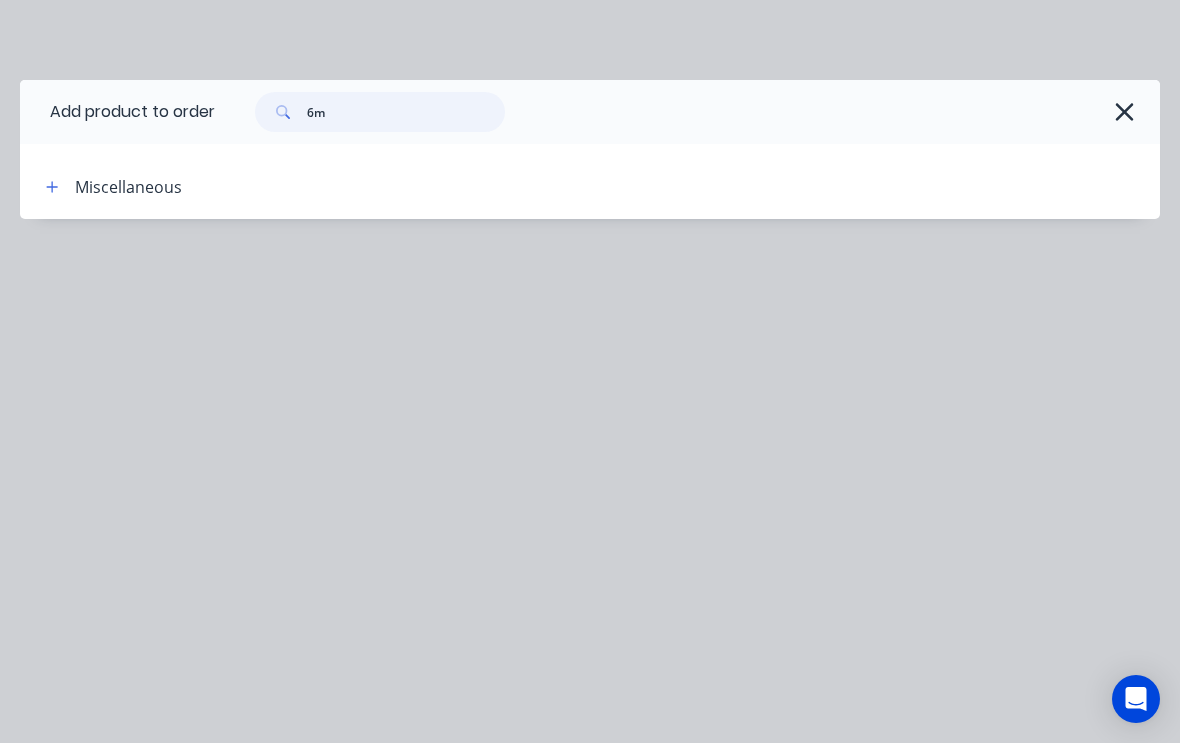 type on "6" 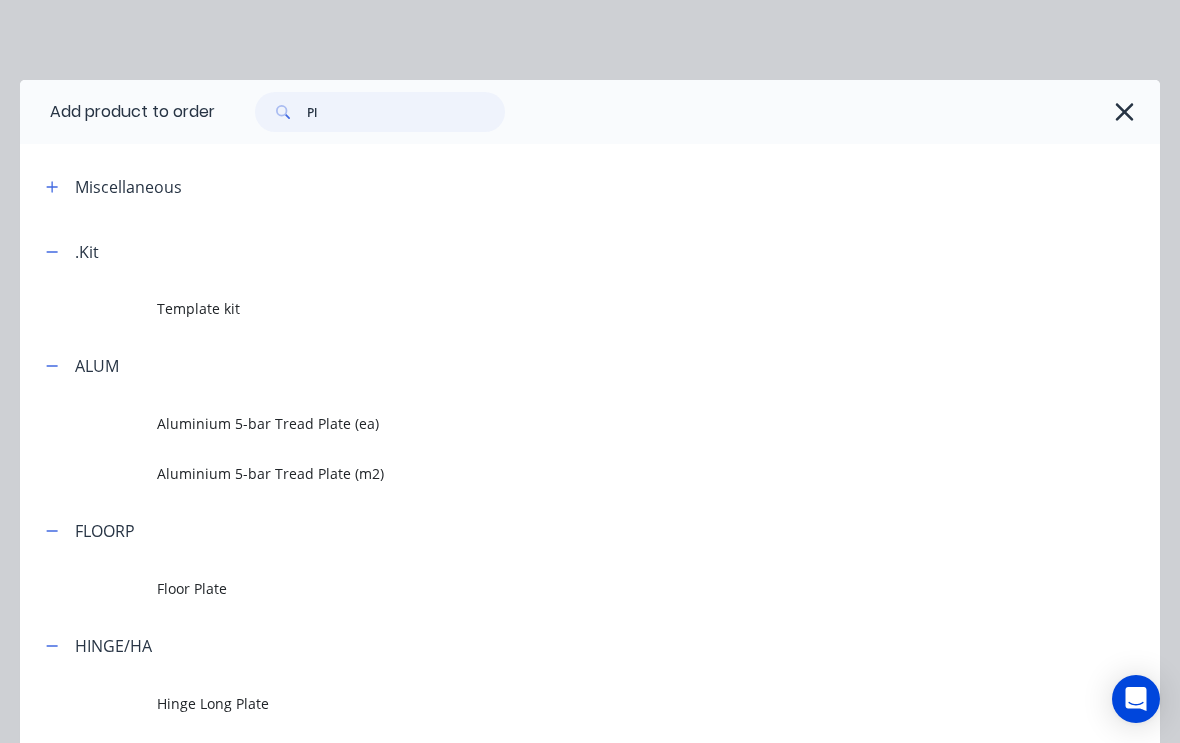 type on "P" 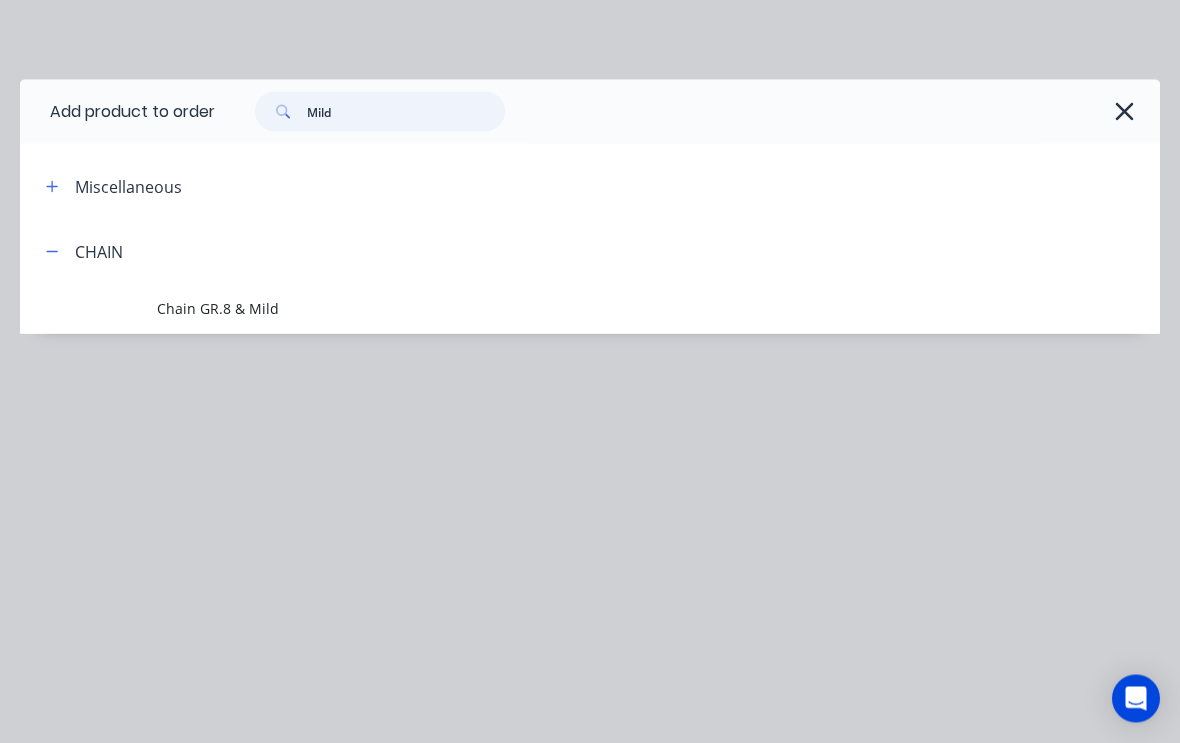 click on "Mild" at bounding box center (406, 112) 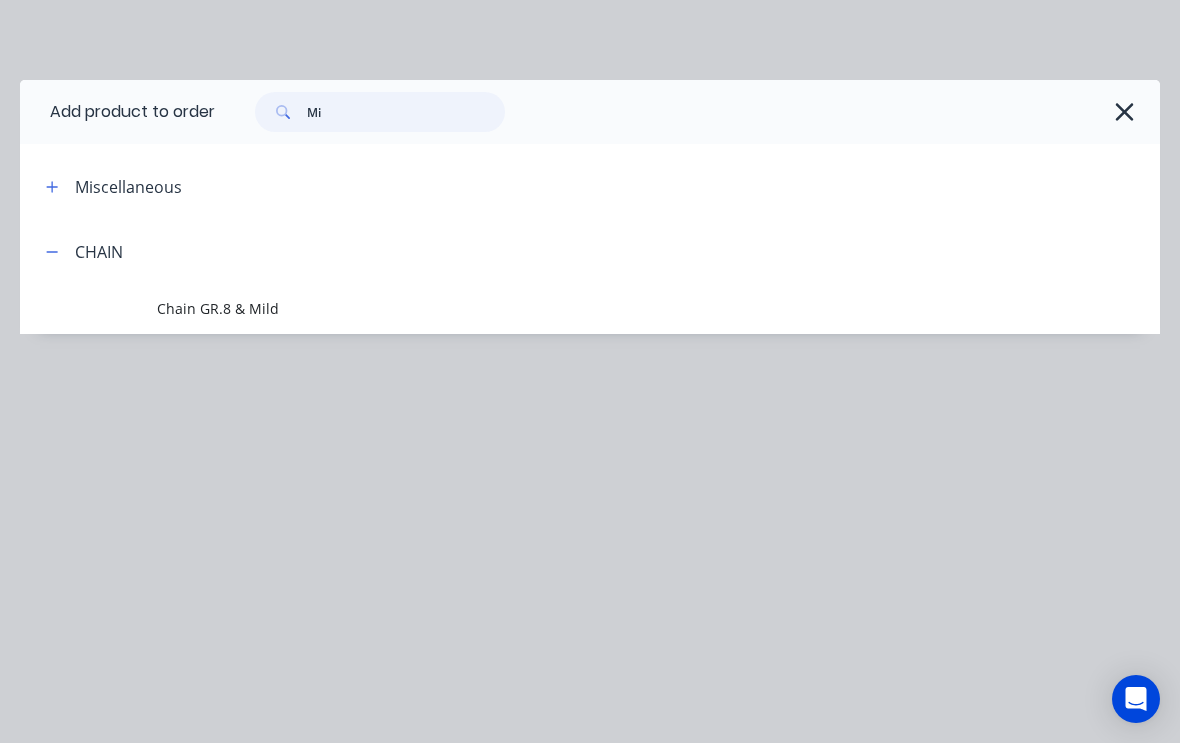 type on "M" 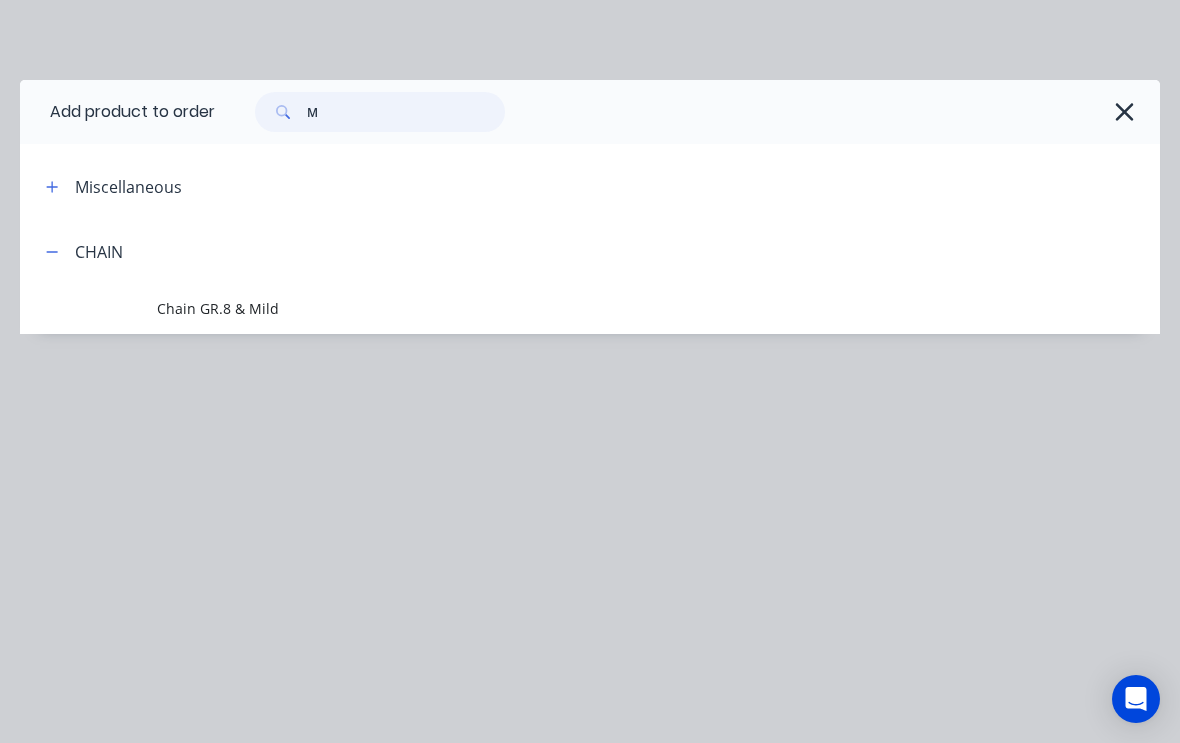 type 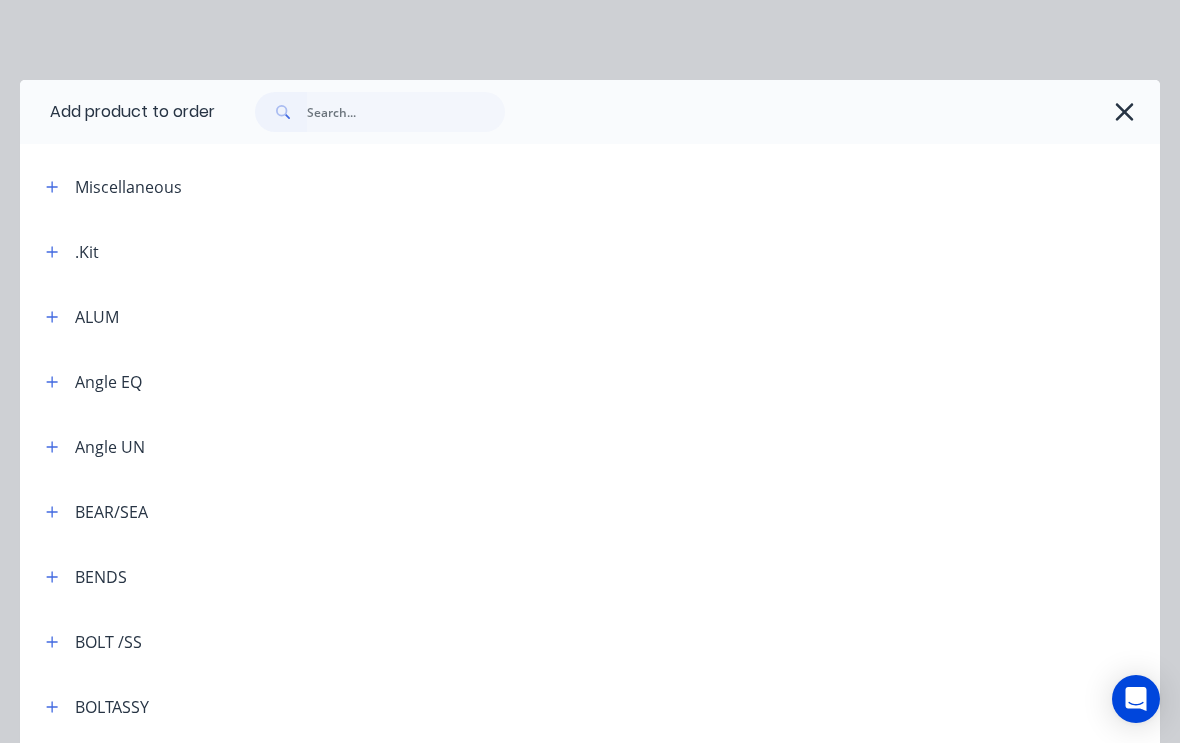 scroll, scrollTop: 351, scrollLeft: 210, axis: both 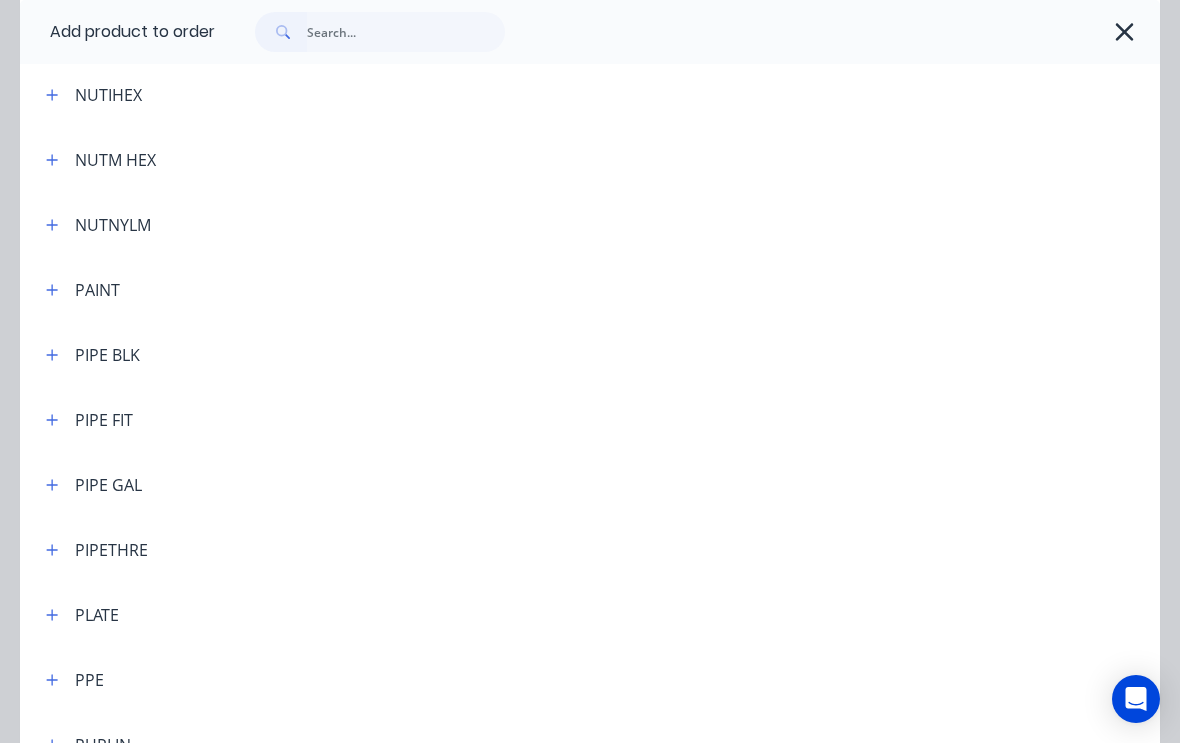 click on "PLATE" at bounding box center [97, 615] 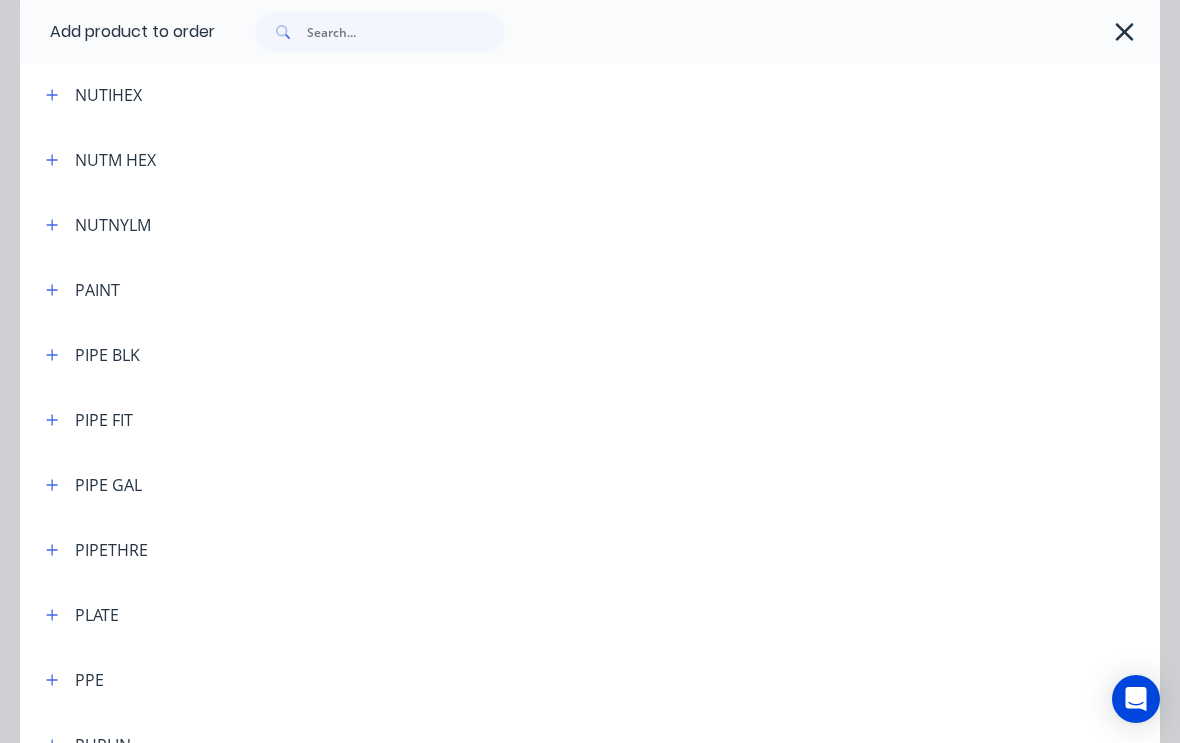 click 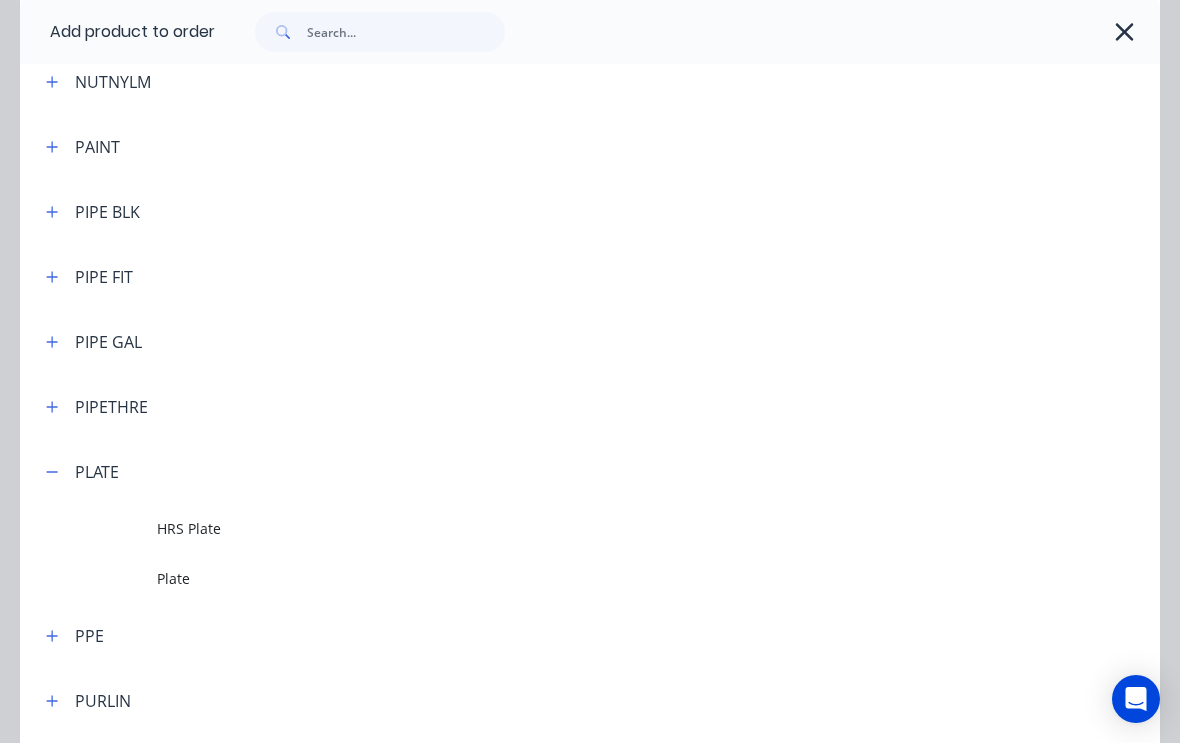 scroll, scrollTop: 4736, scrollLeft: 0, axis: vertical 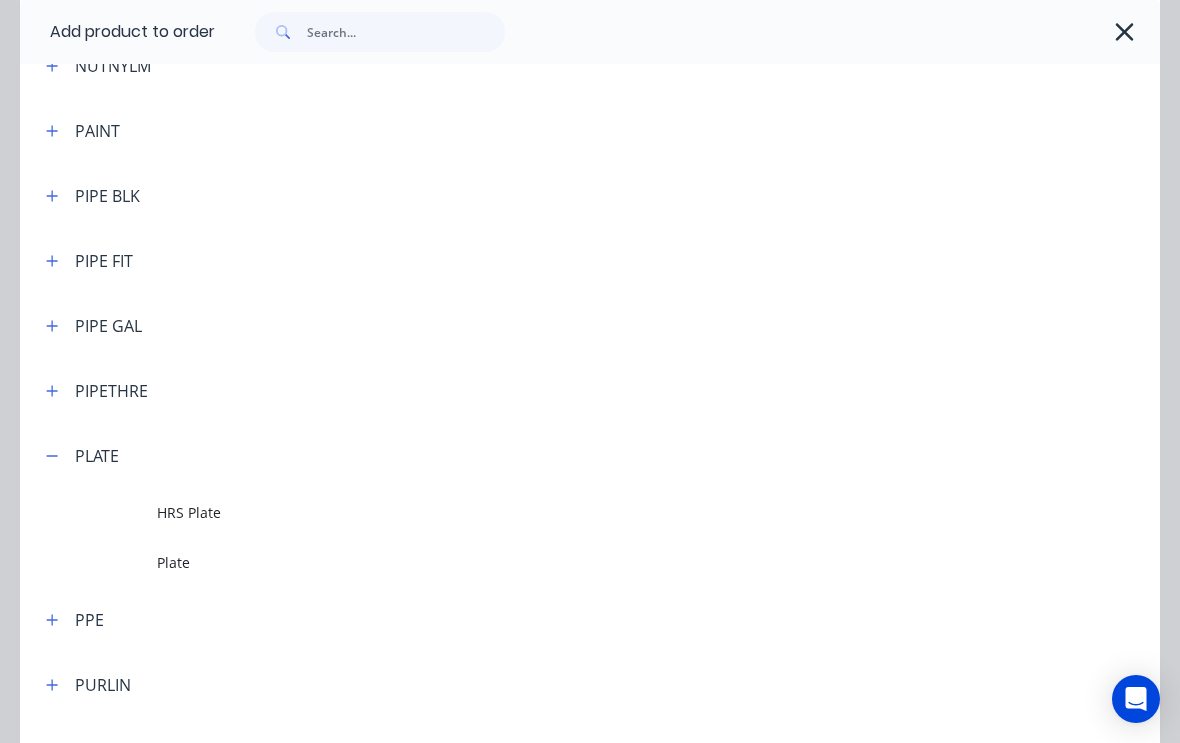 click on "Plate" at bounding box center (558, 562) 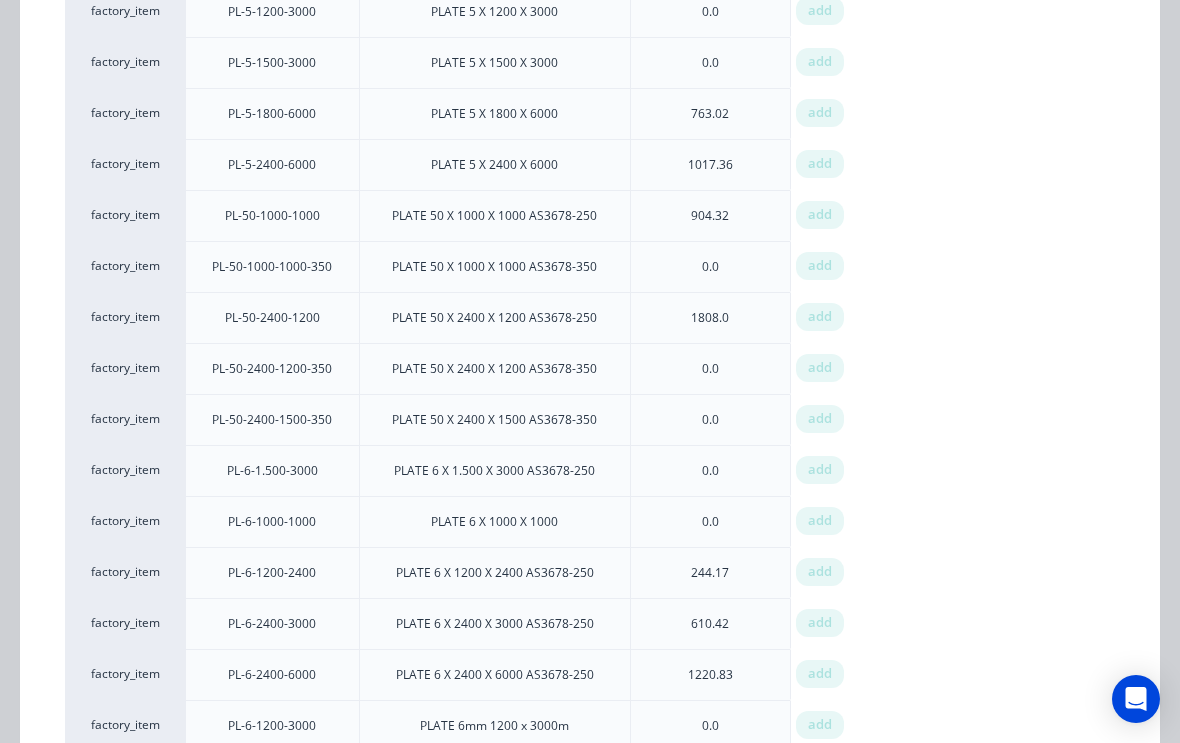 scroll, scrollTop: 2310, scrollLeft: 0, axis: vertical 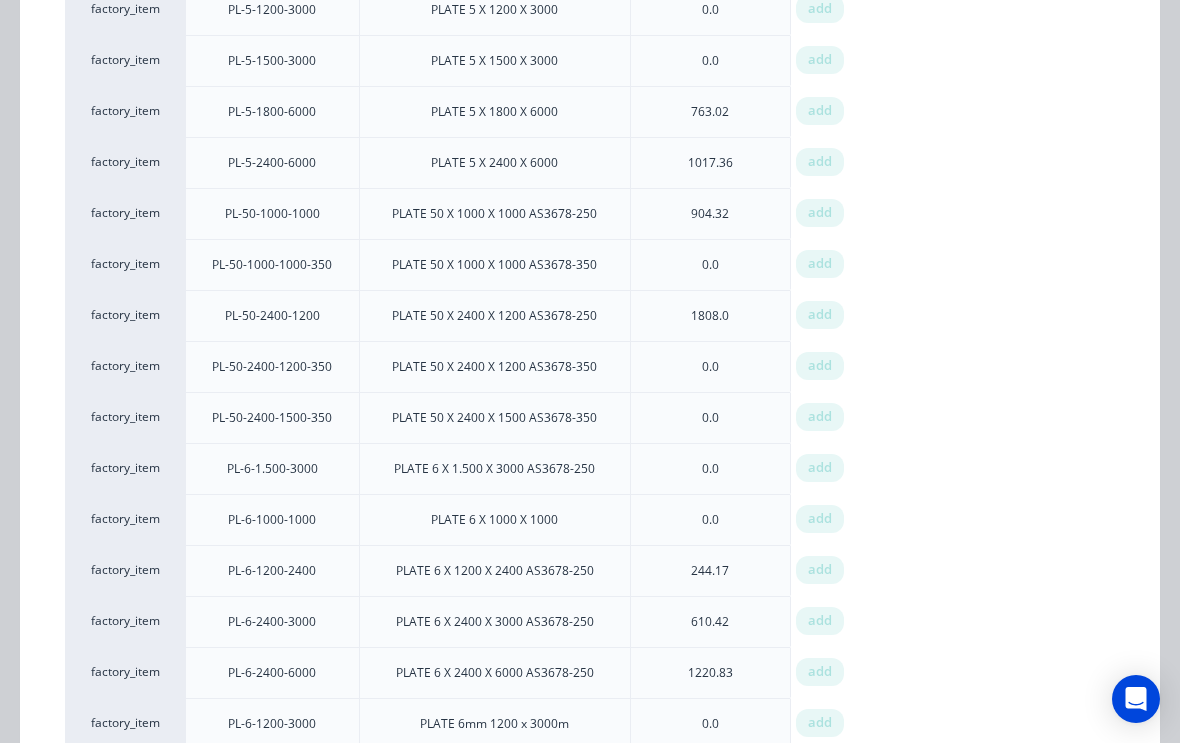 click on "add" at bounding box center (820, 519) 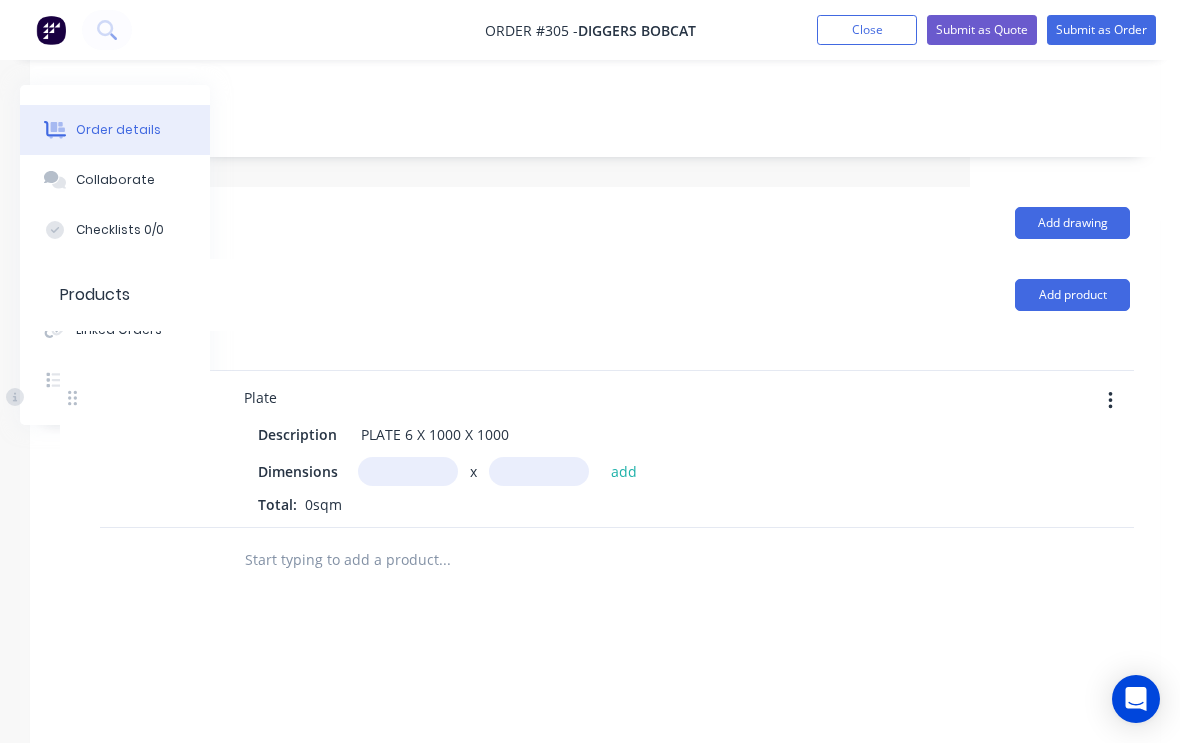 click at bounding box center [408, 471] 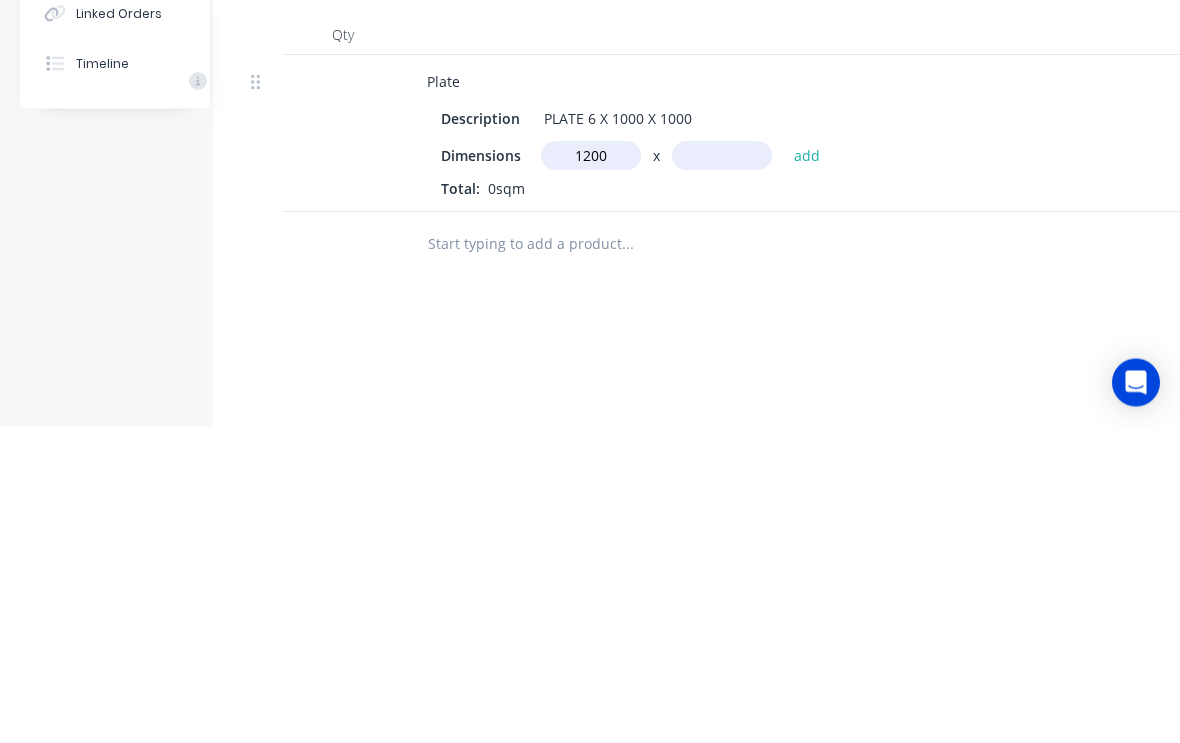 click at bounding box center [722, 472] 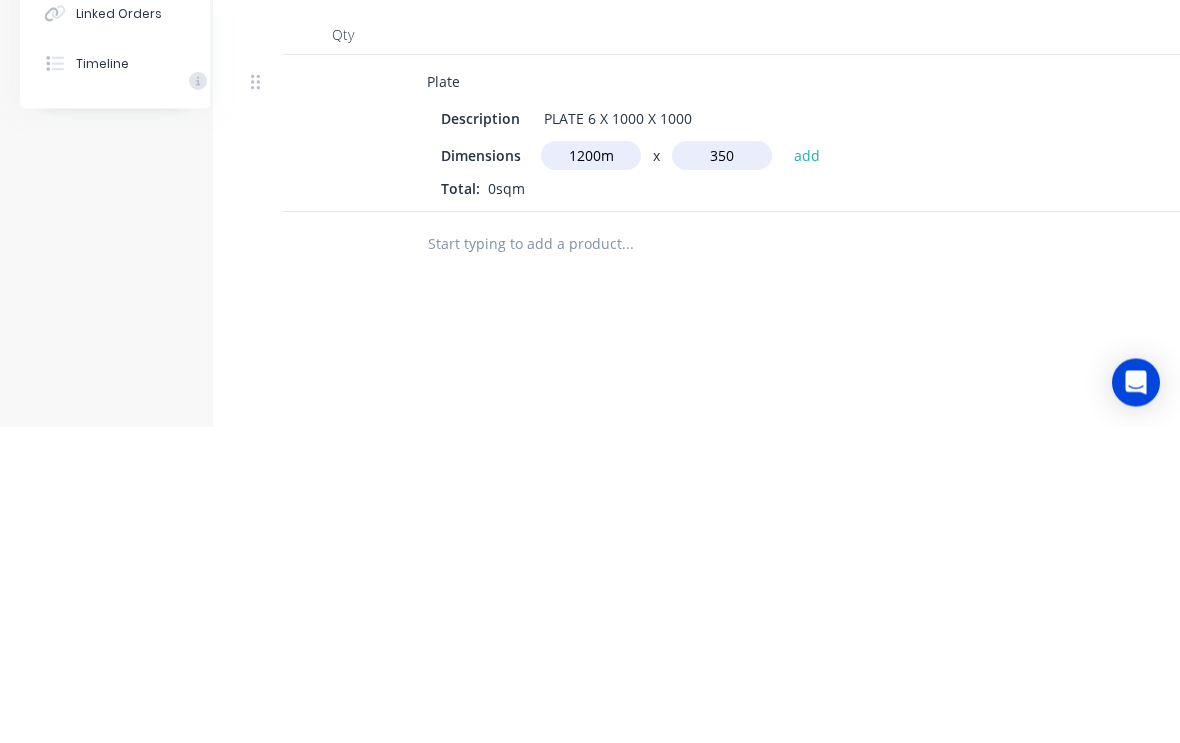 type on "350" 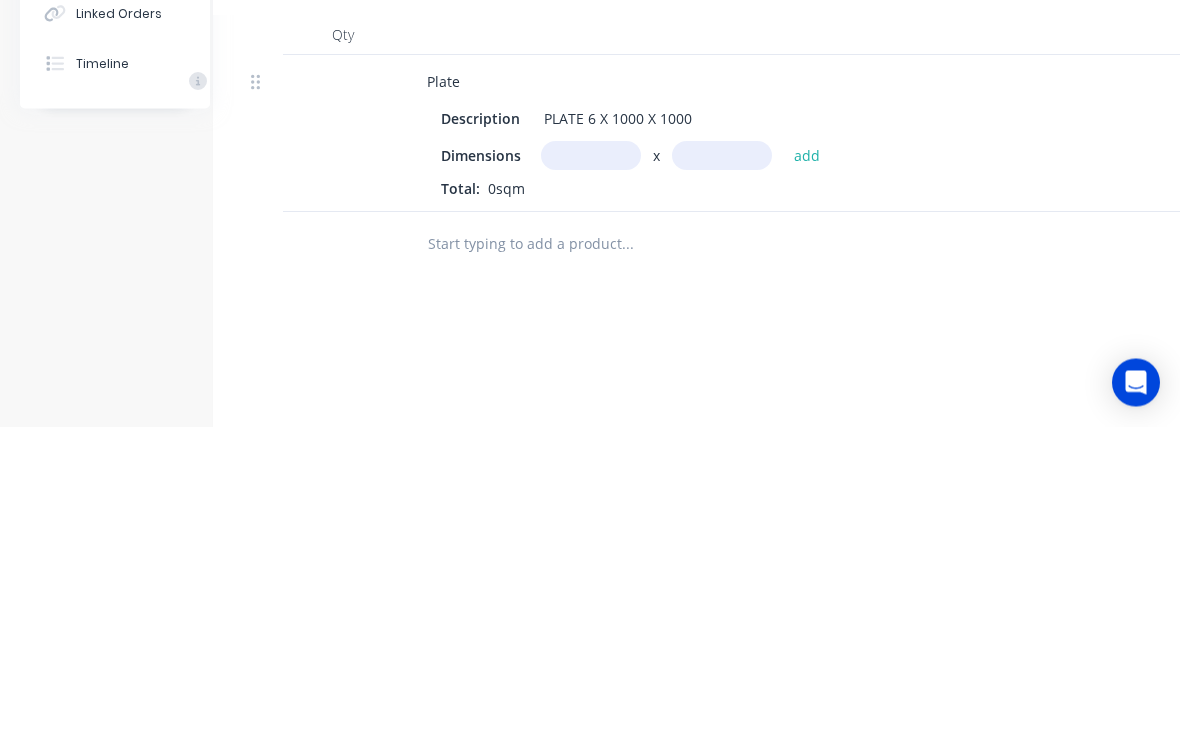 scroll, scrollTop: 546, scrollLeft: 28, axis: both 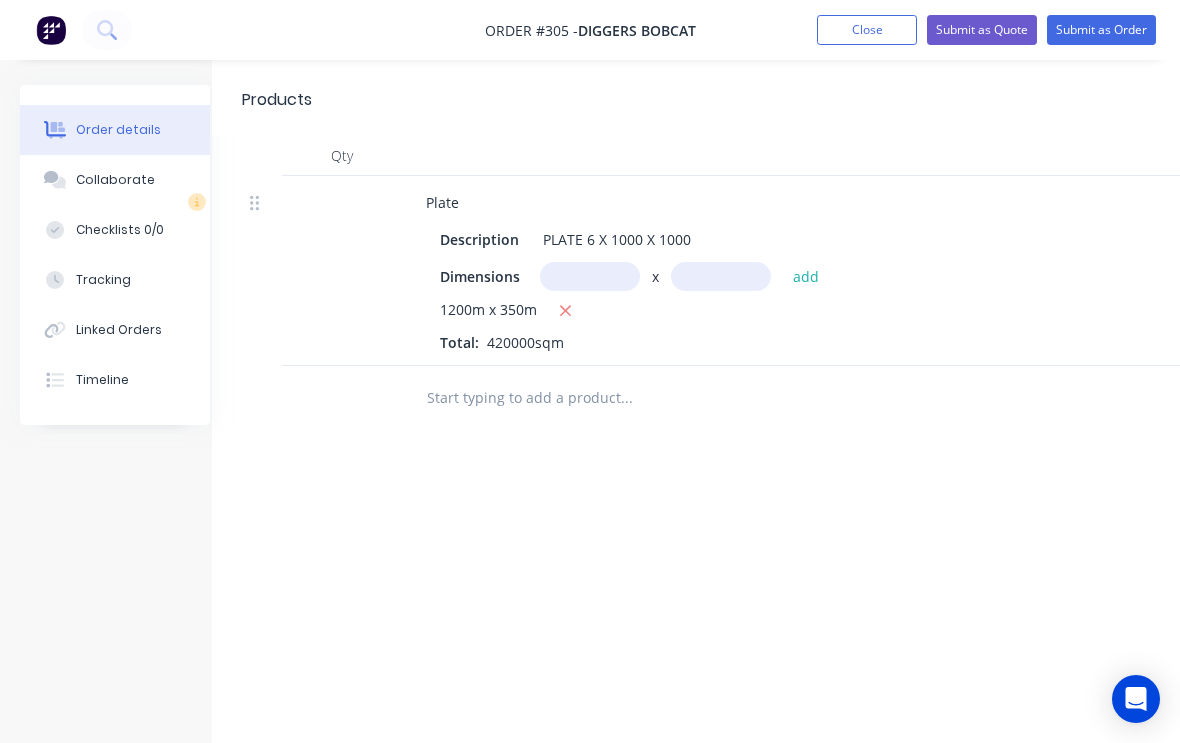 click 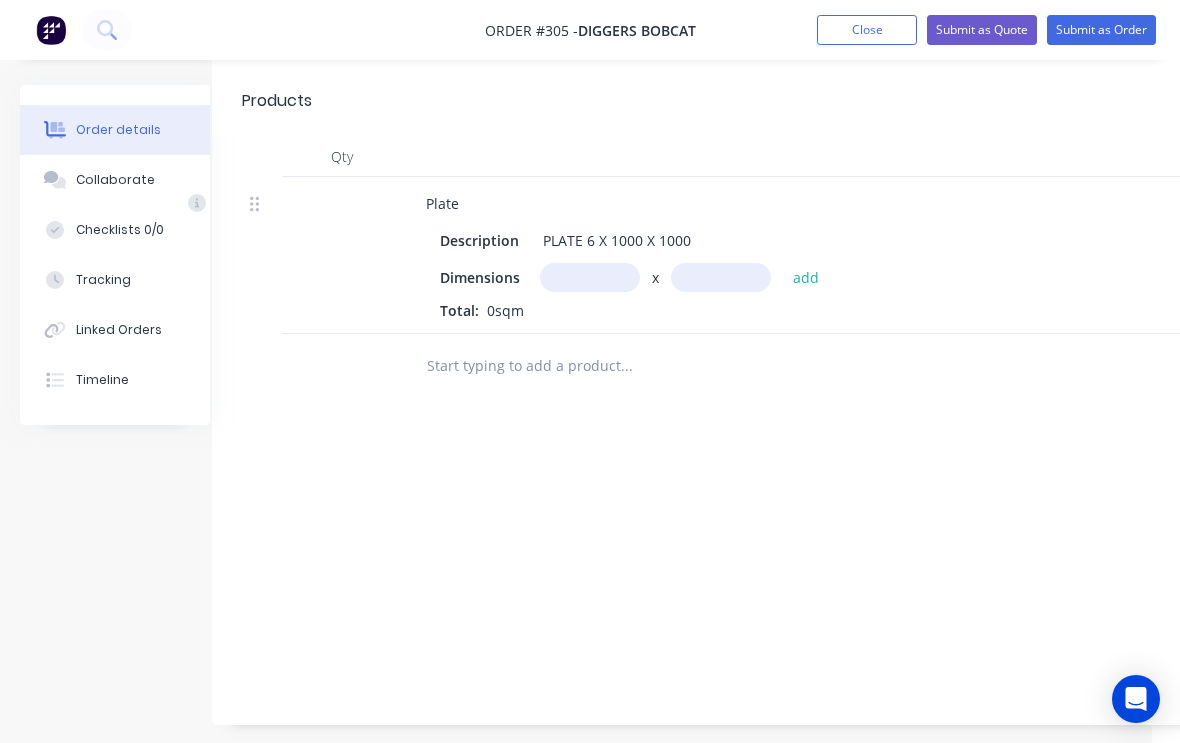 click at bounding box center (590, 277) 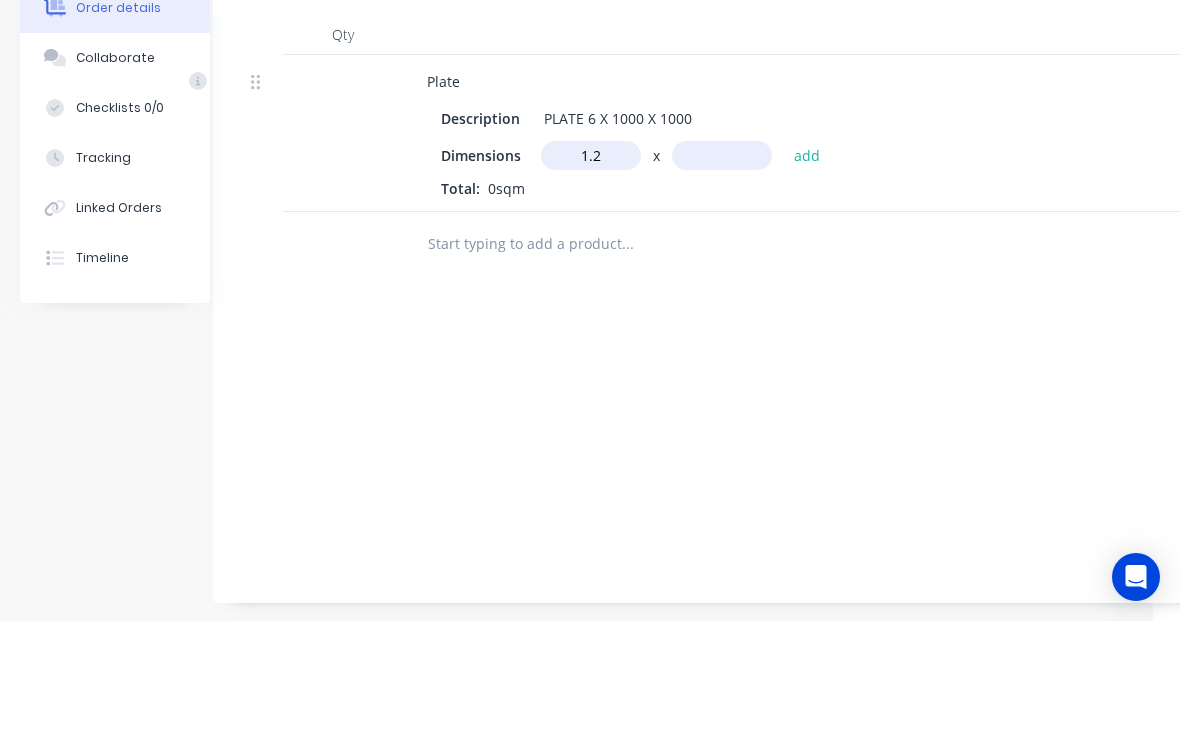 click at bounding box center [722, 277] 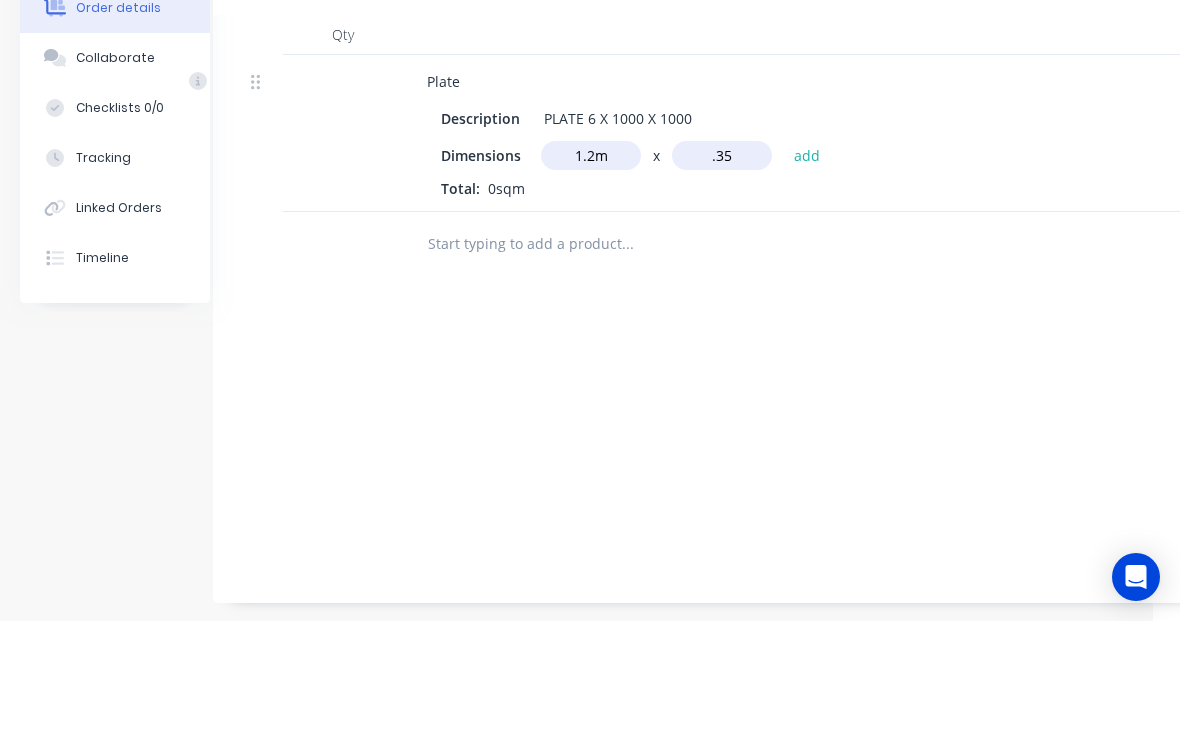 type on ".35" 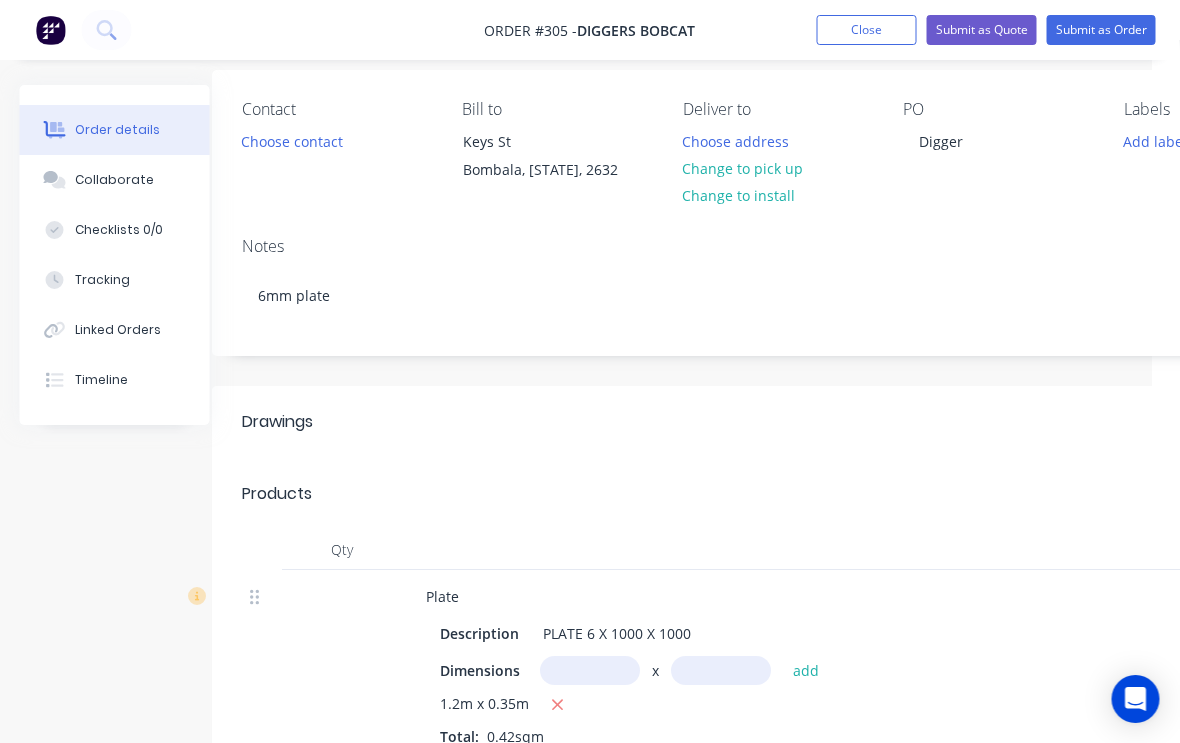 scroll, scrollTop: 151, scrollLeft: 27, axis: both 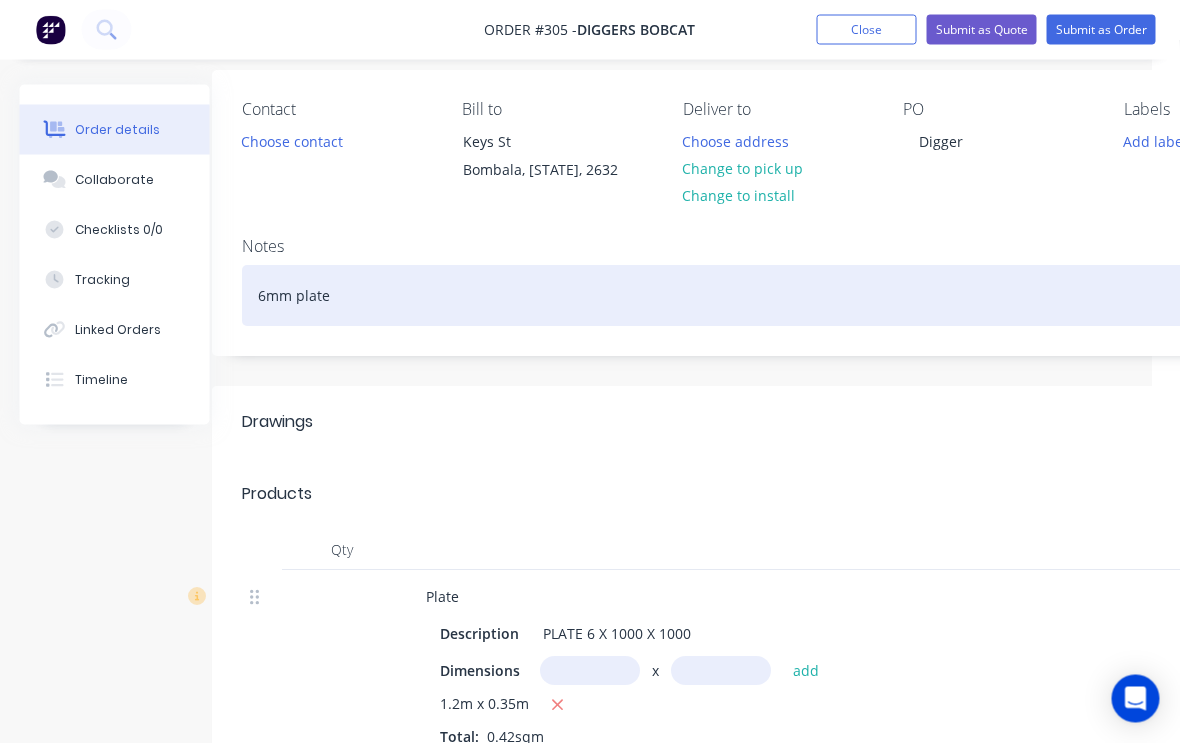 click on "6mm plate" at bounding box center (778, 296) 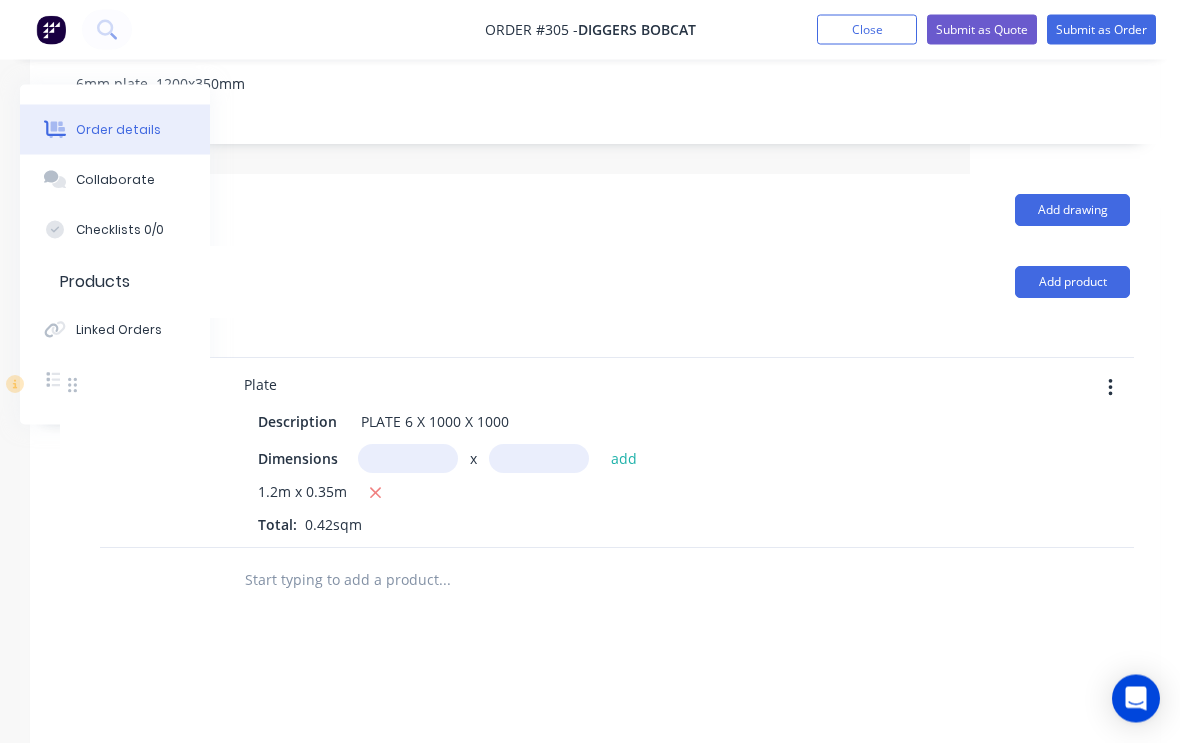 scroll, scrollTop: 367, scrollLeft: 210, axis: both 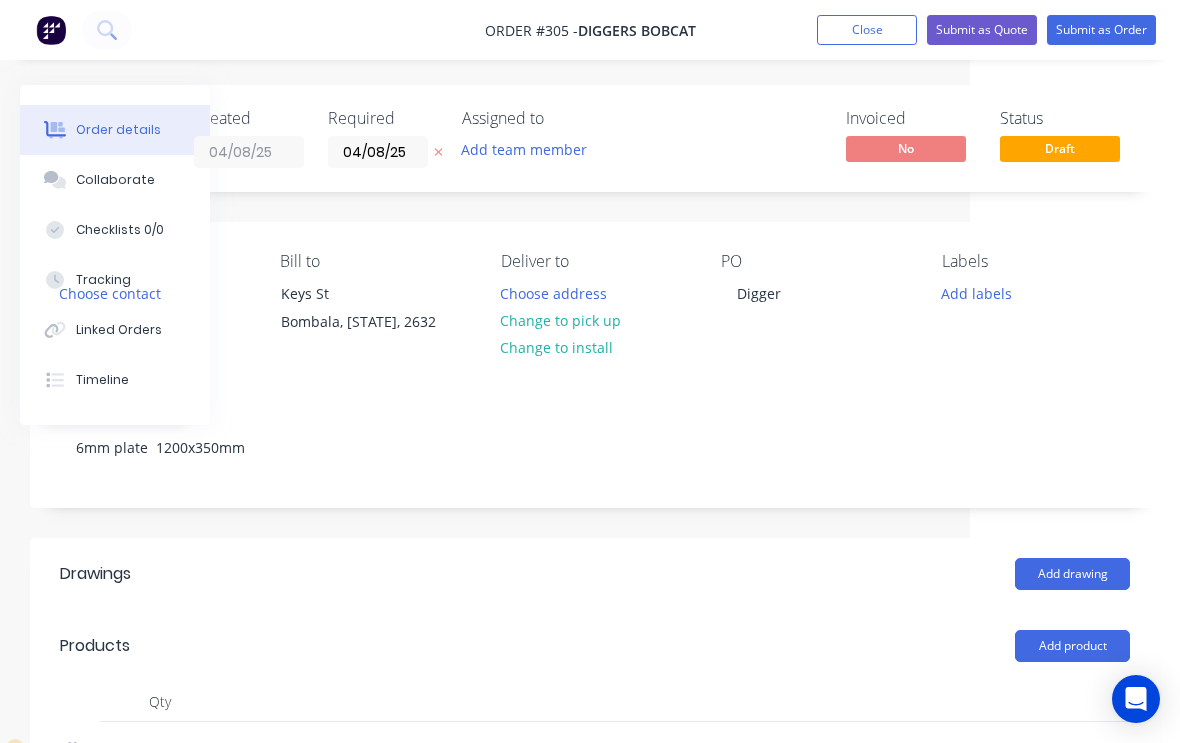 click on "Add labels" at bounding box center [976, 292] 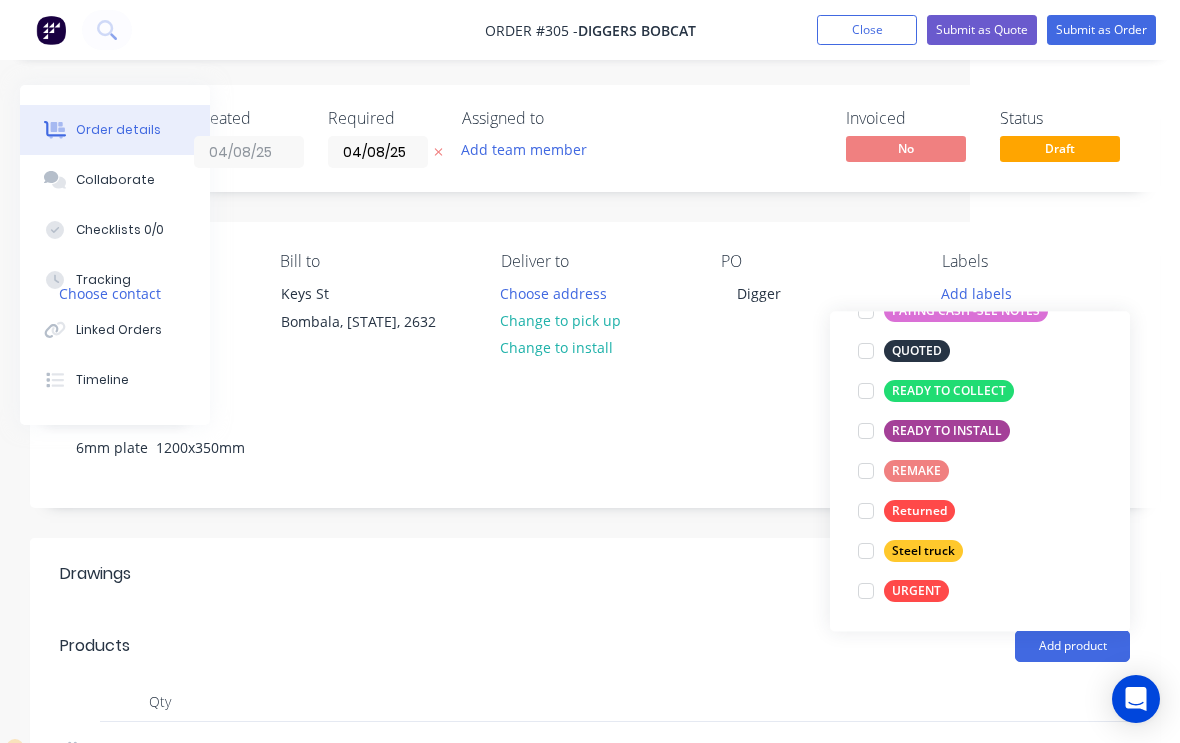 scroll, scrollTop: 360, scrollLeft: 0, axis: vertical 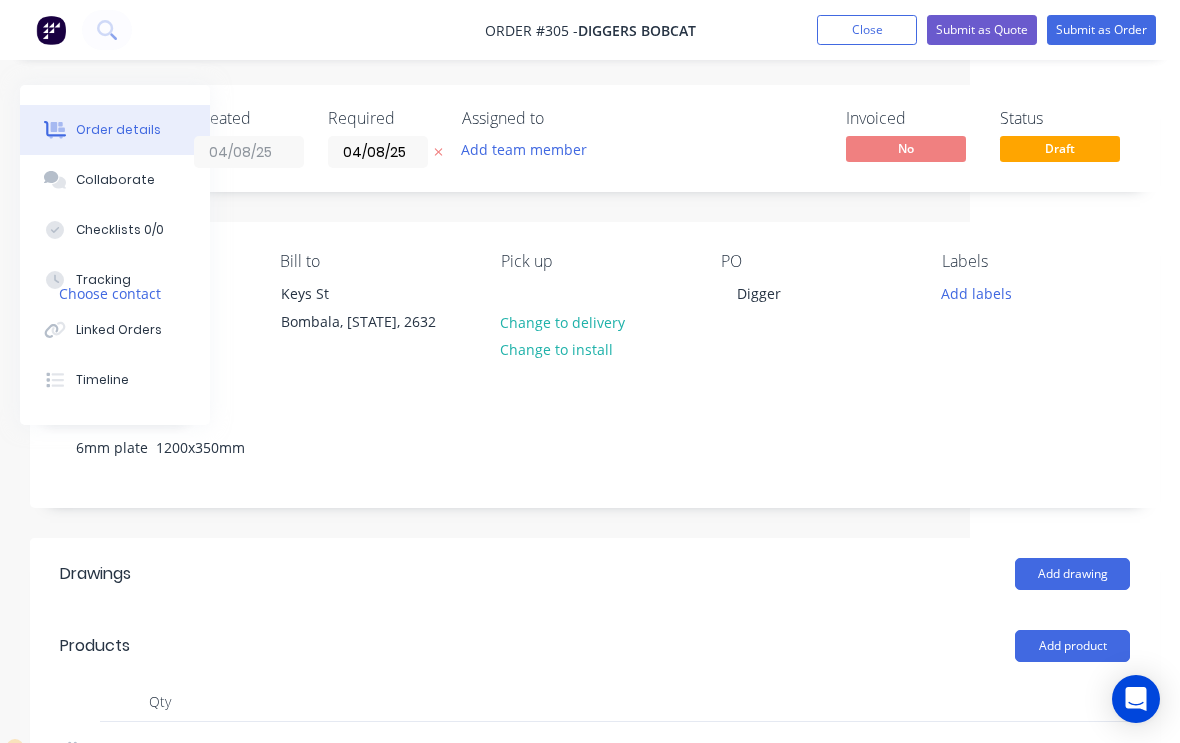 click on "Add labels" at bounding box center [976, 292] 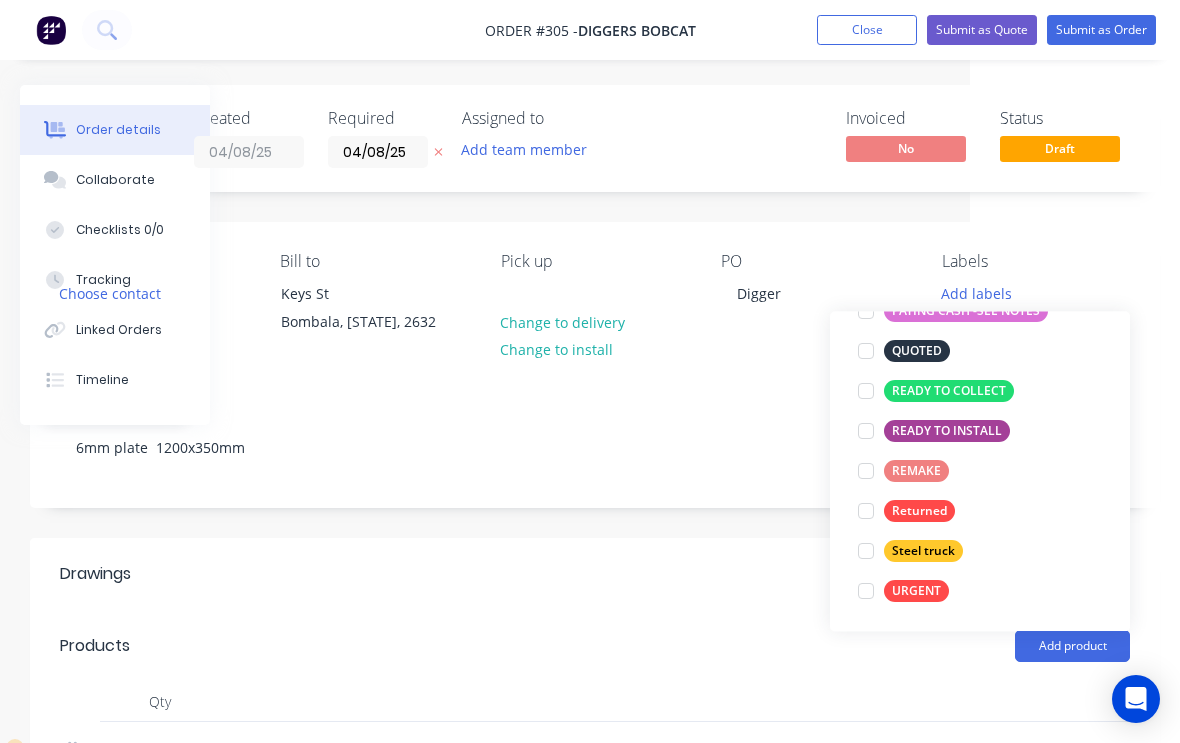 scroll, scrollTop: 360, scrollLeft: 0, axis: vertical 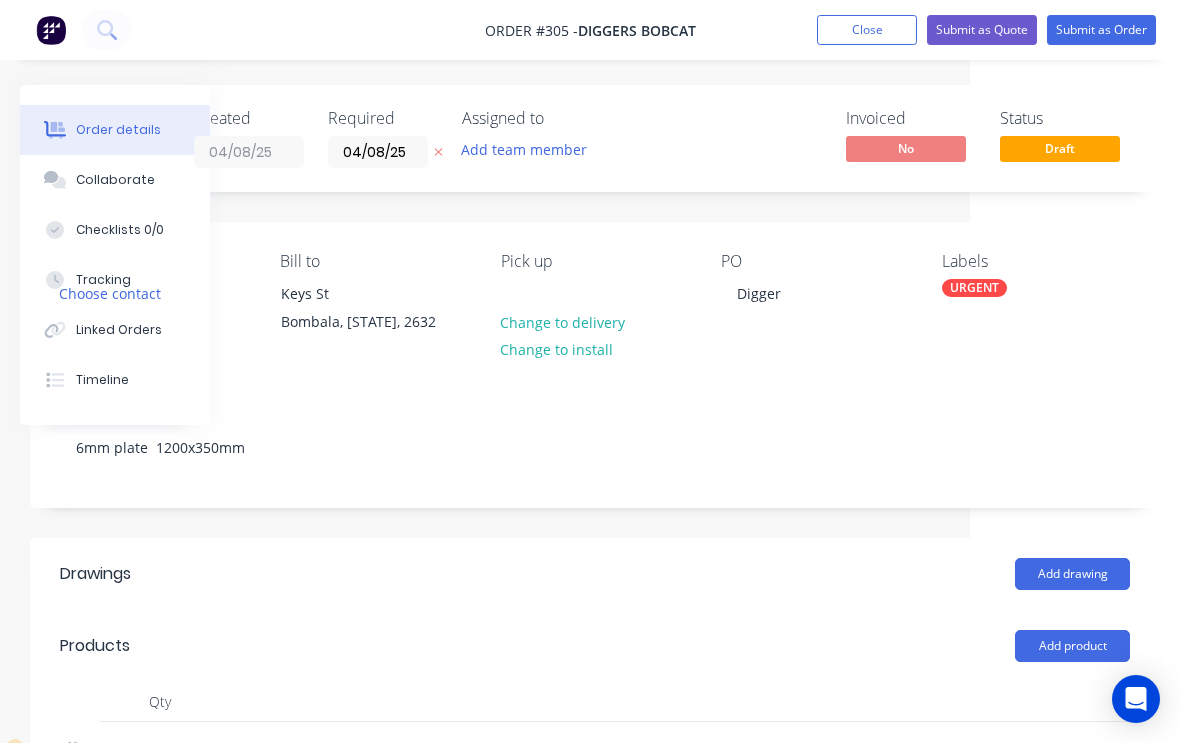 click on "Drawings Add drawing" at bounding box center (595, 574) 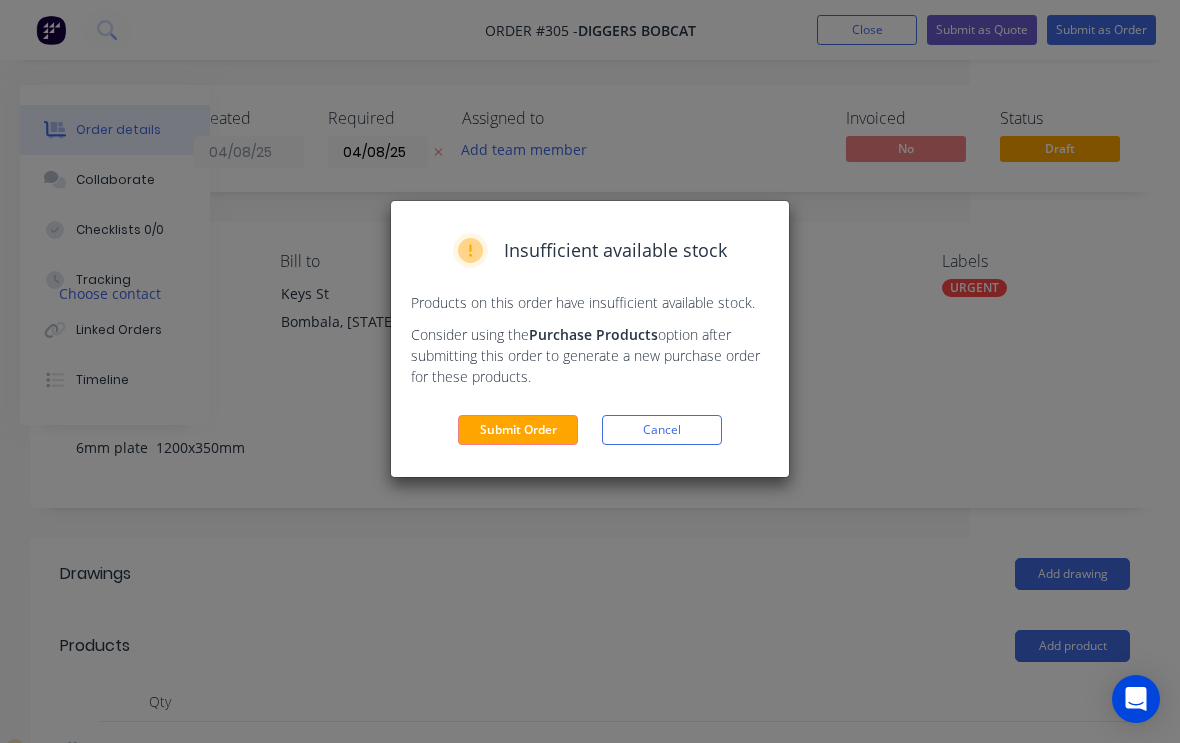 click on "Submit Order" at bounding box center (518, 430) 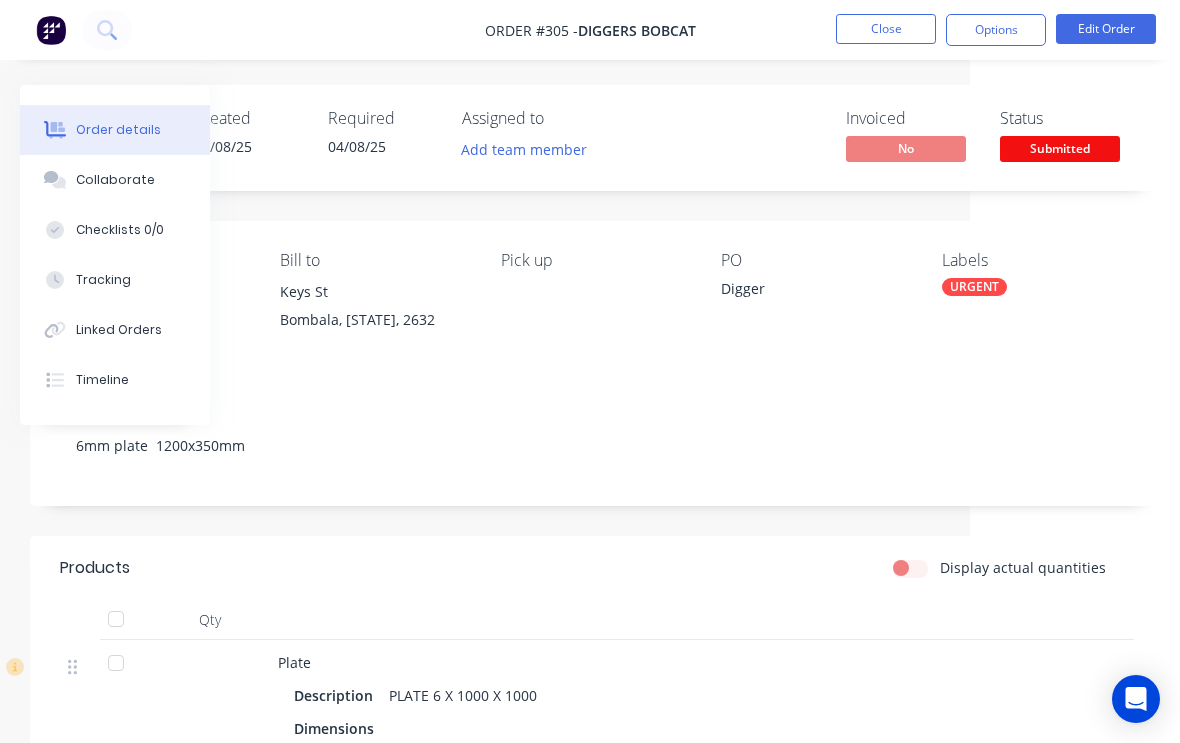 click on "Close" at bounding box center (886, 29) 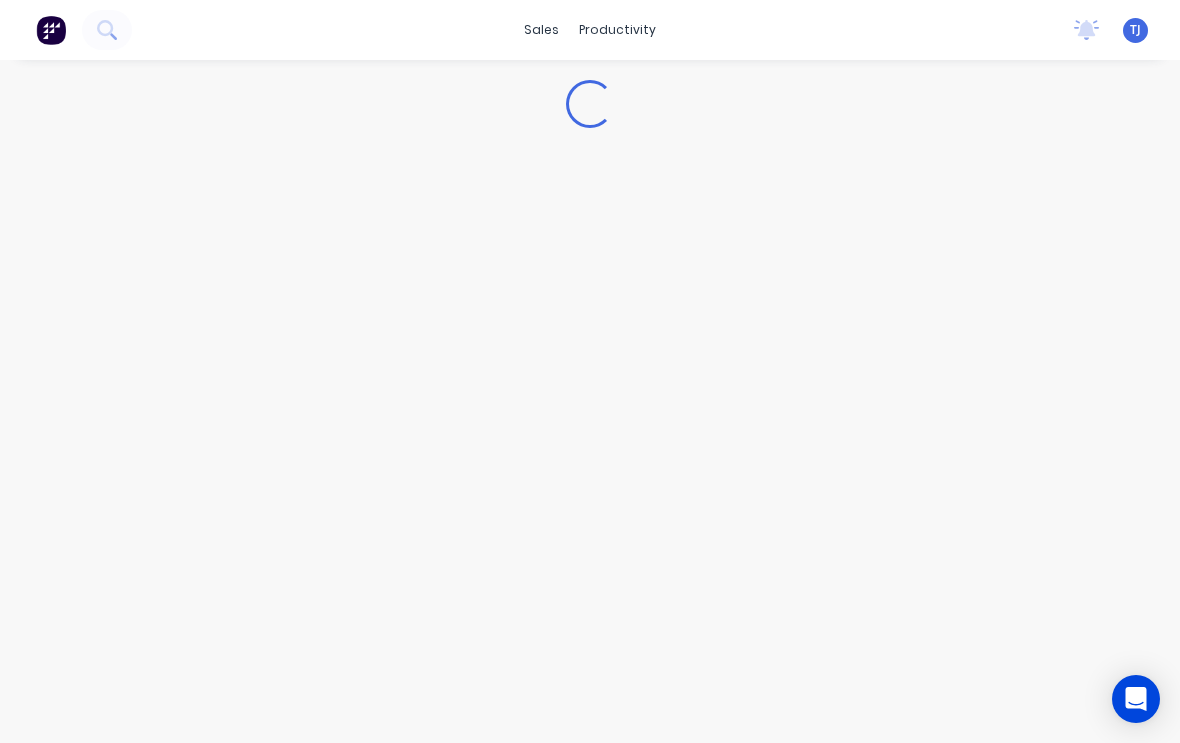 scroll, scrollTop: 0, scrollLeft: 0, axis: both 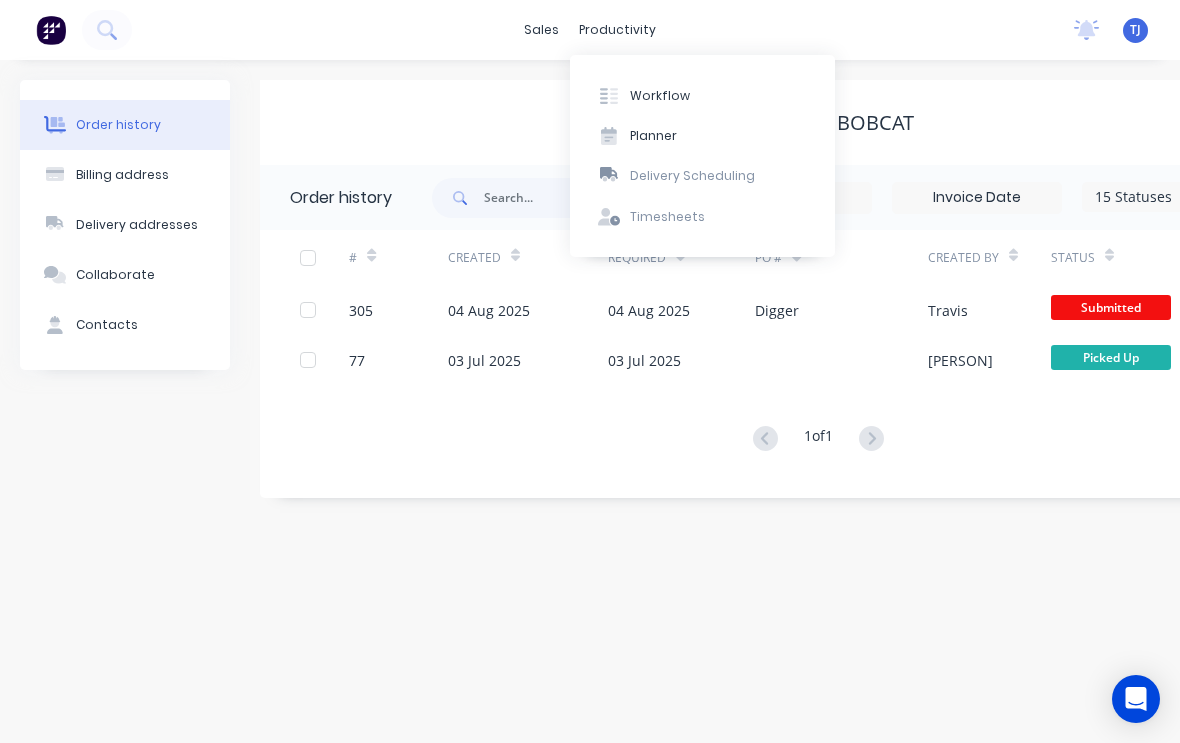 click on "Workflow" at bounding box center (702, 95) 